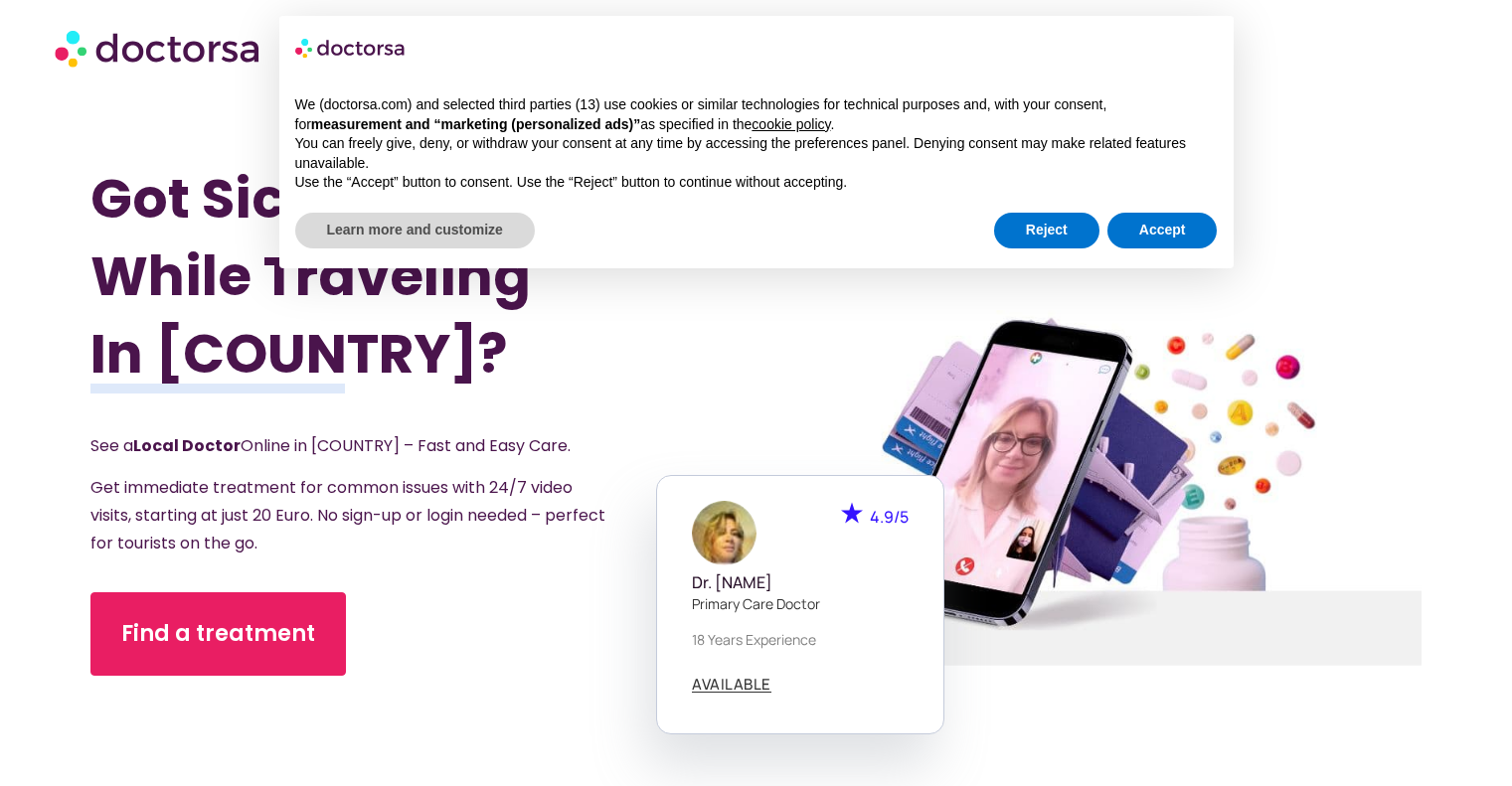 scroll, scrollTop: 0, scrollLeft: 0, axis: both 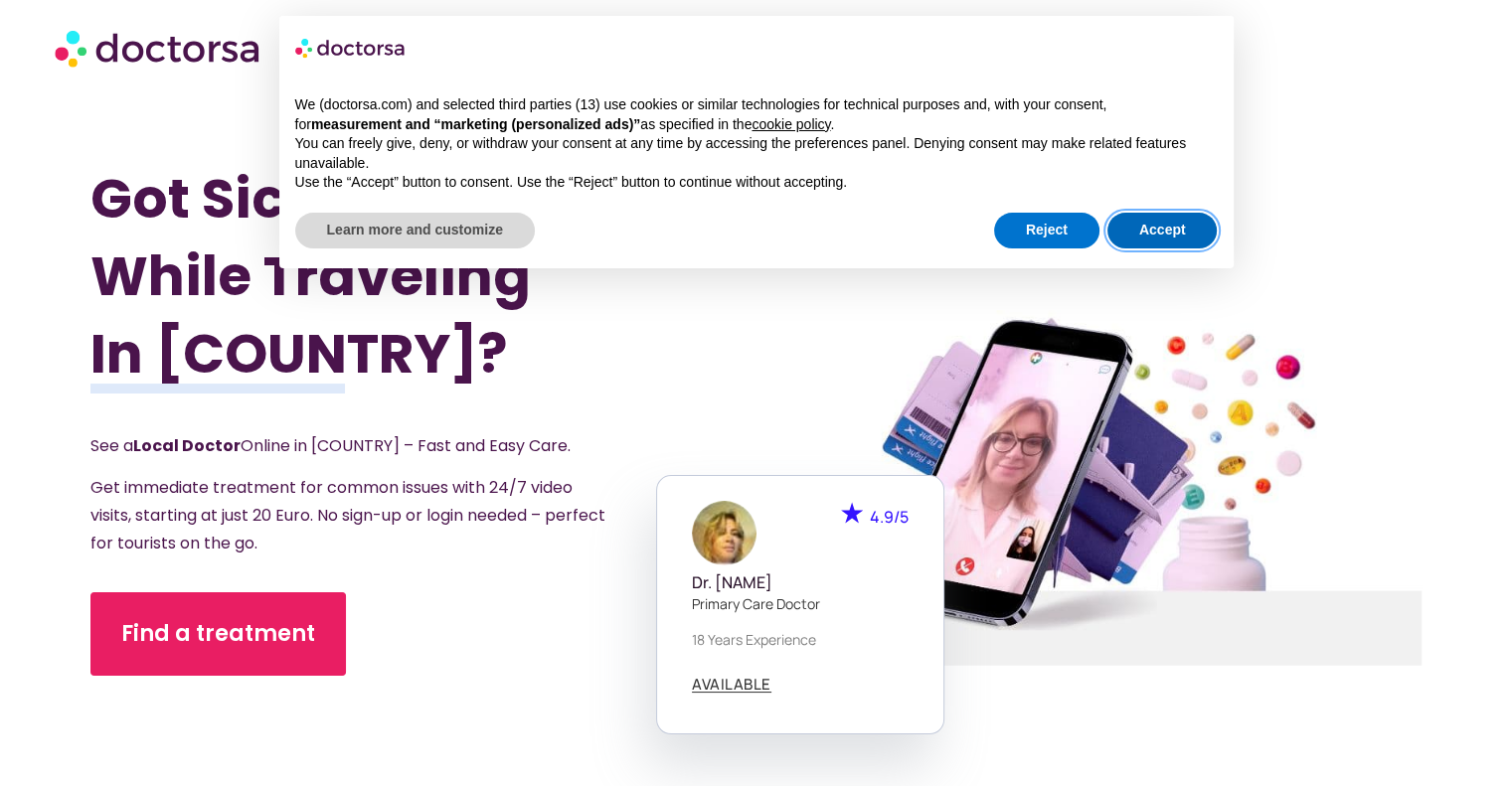 click on "Accept" at bounding box center [1162, 231] 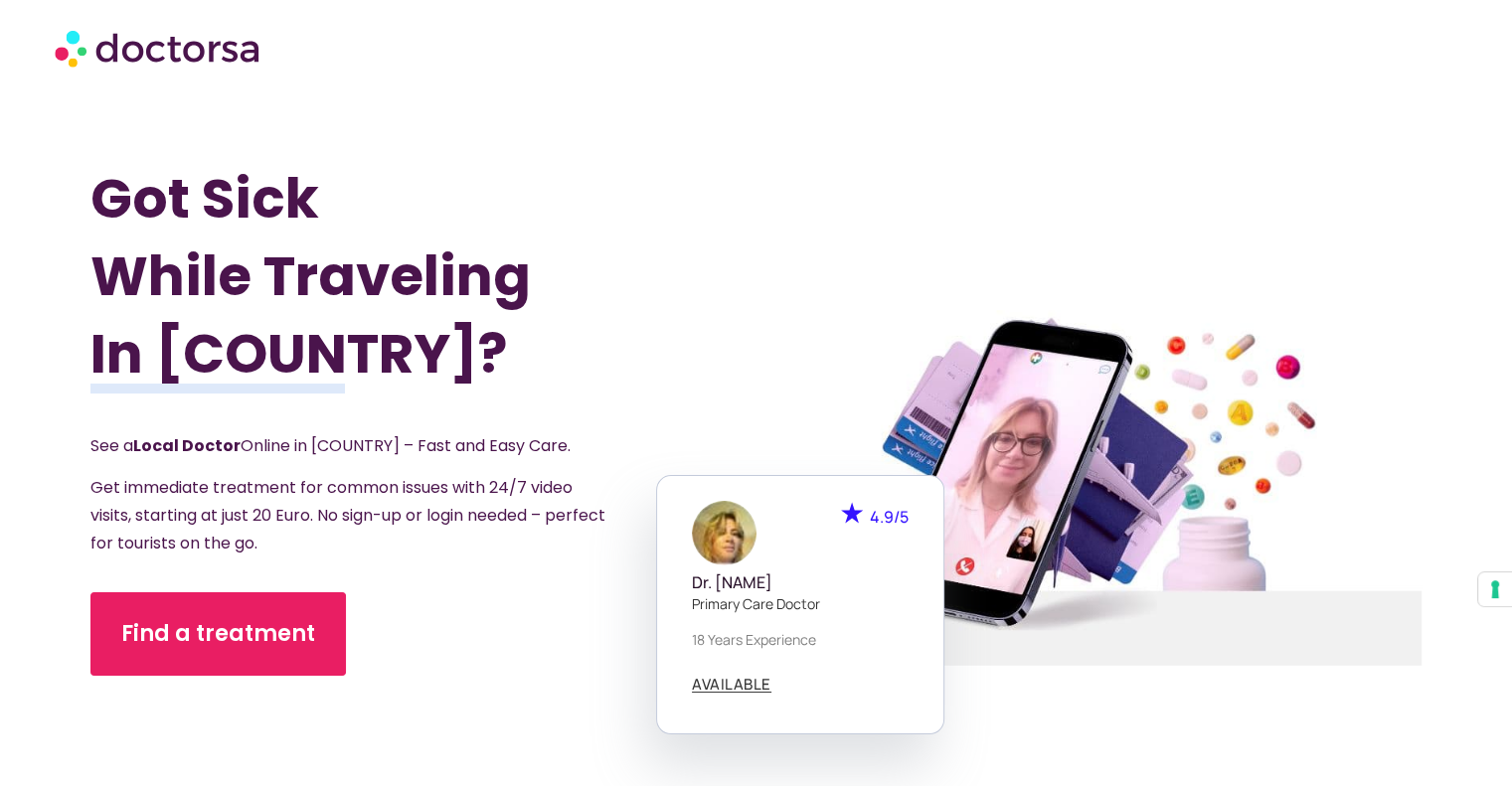 scroll, scrollTop: 688, scrollLeft: 0, axis: vertical 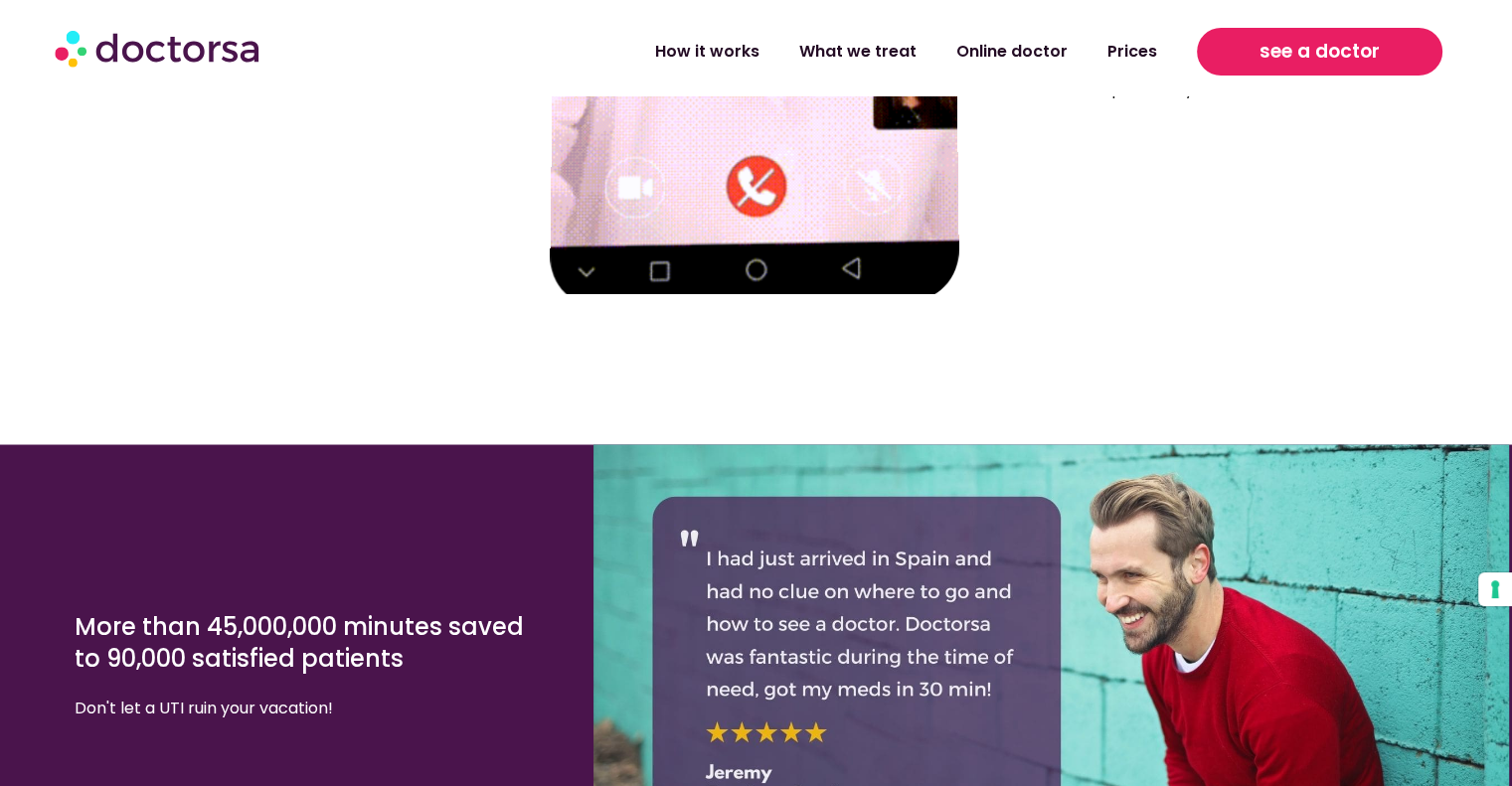 click on "see a doctor" at bounding box center (1319, 52) 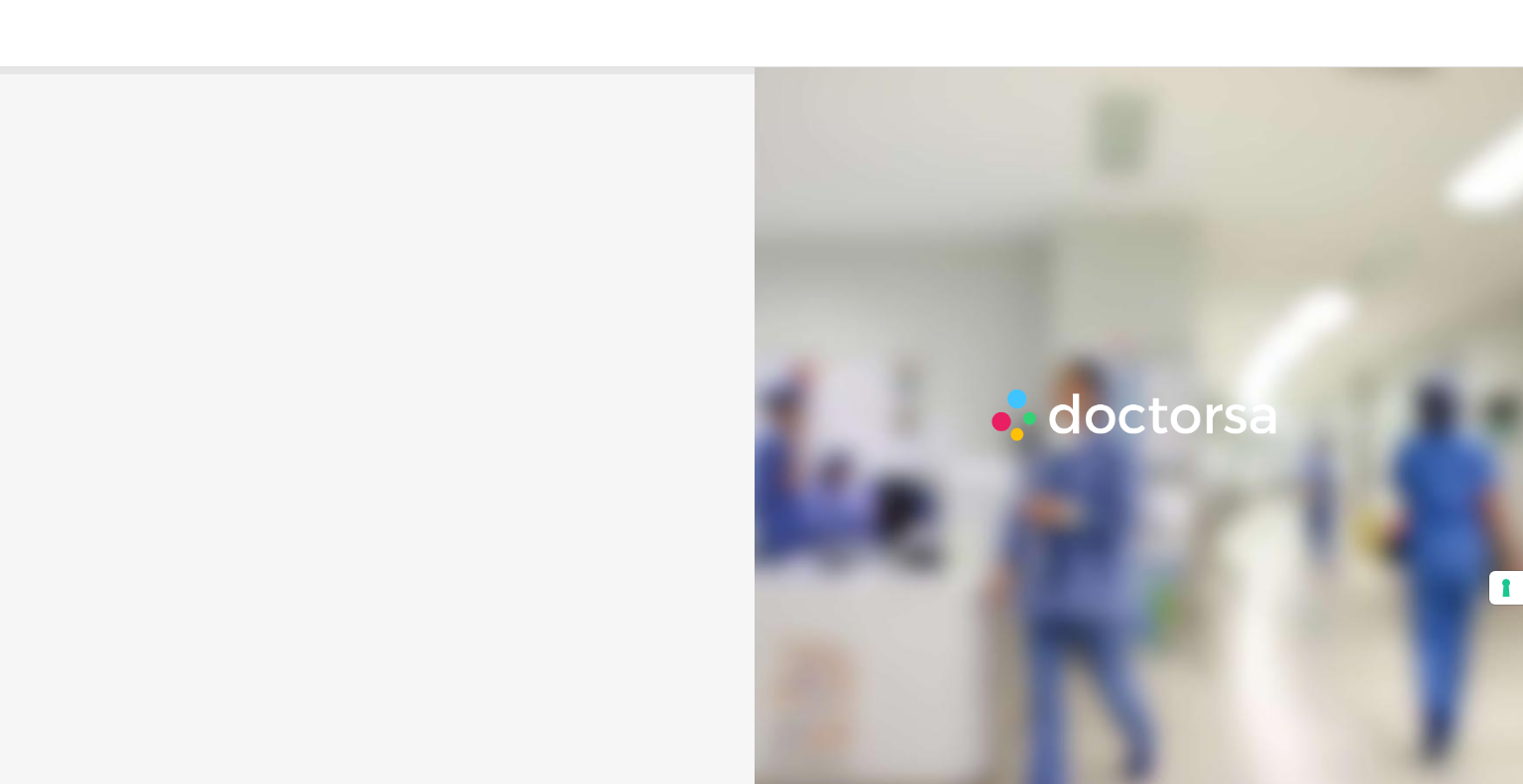 scroll, scrollTop: 0, scrollLeft: 0, axis: both 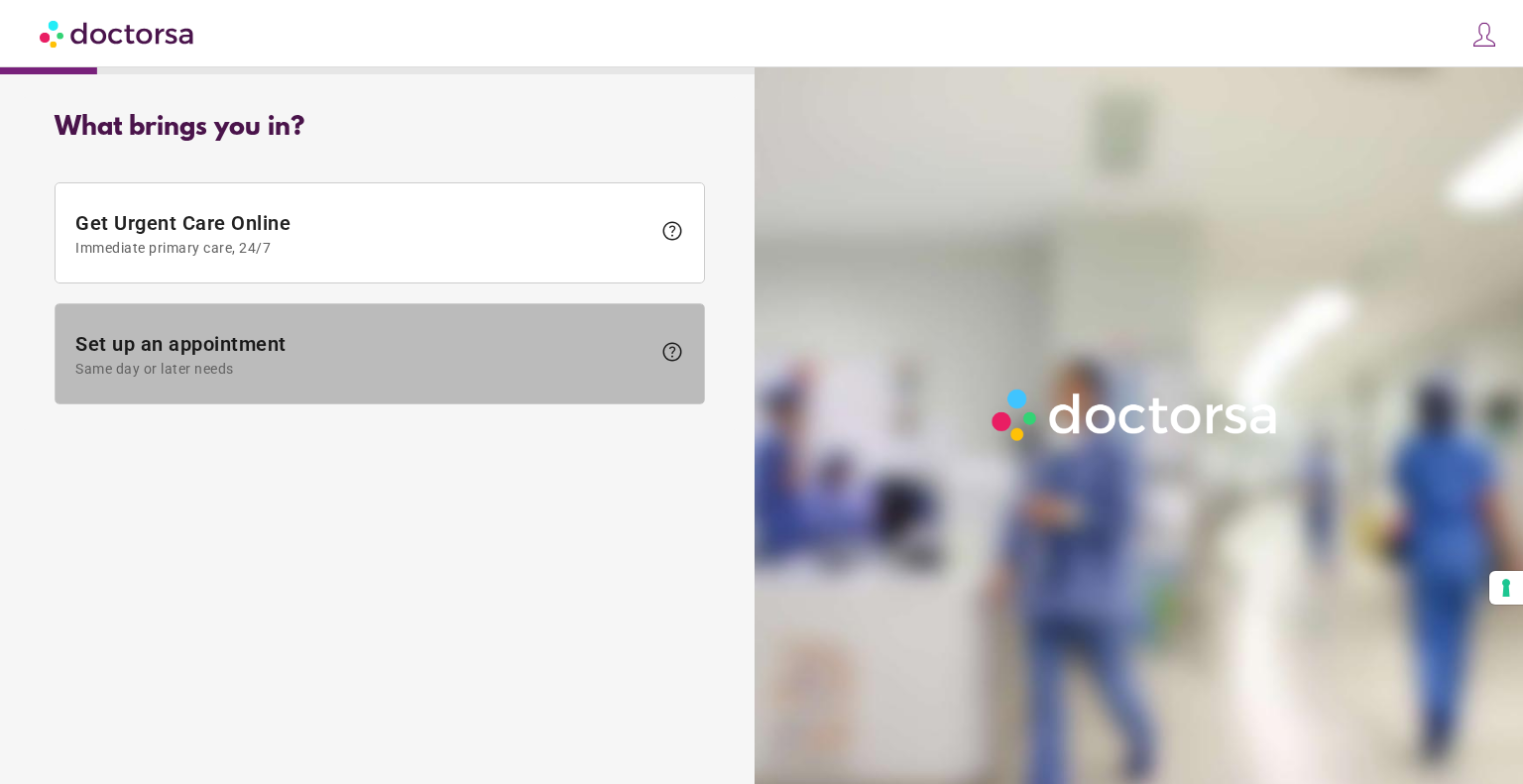 click on "Set up an appointment
Same day or later needs" at bounding box center (363, 354) 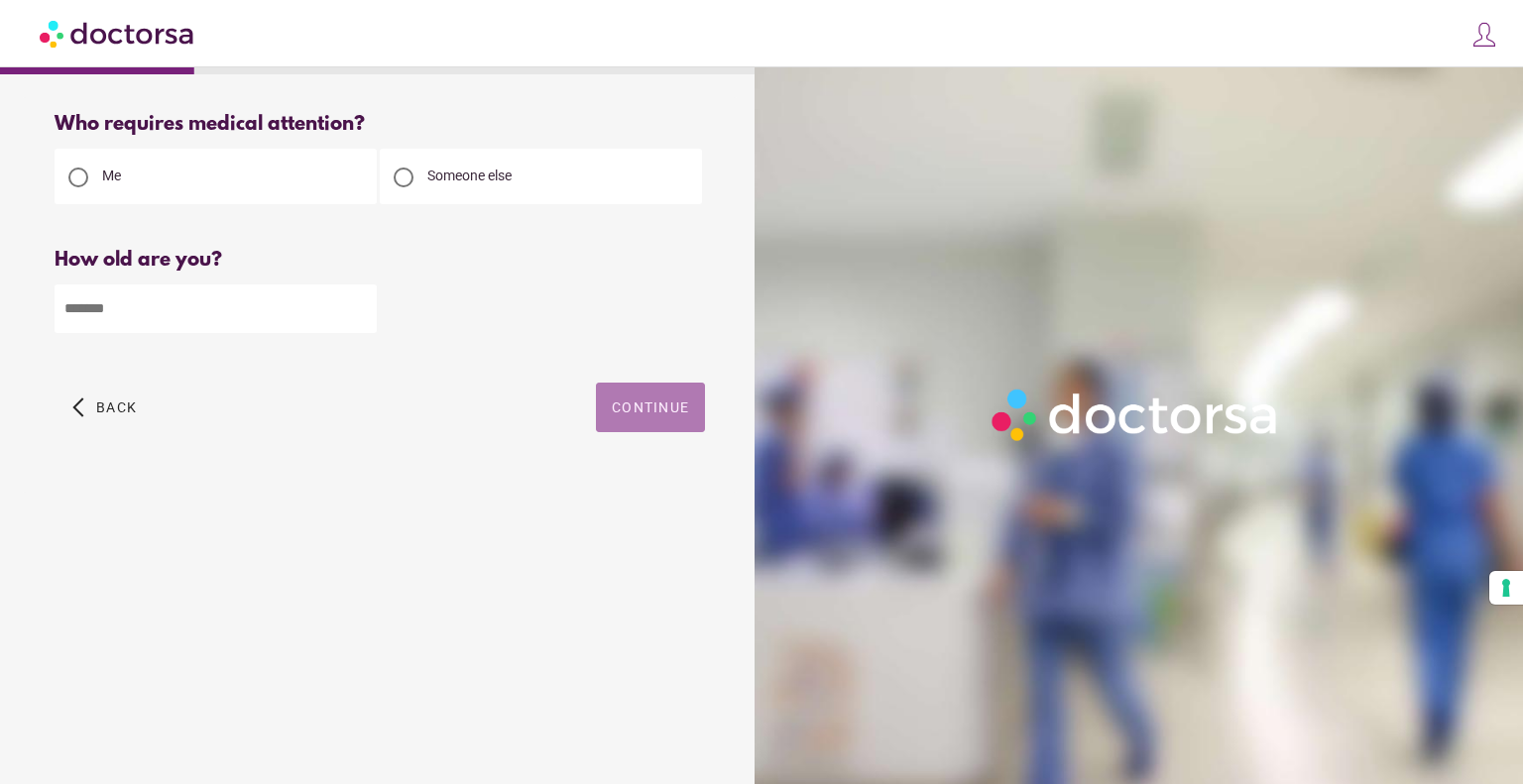 click on "Continue" at bounding box center [650, 407] 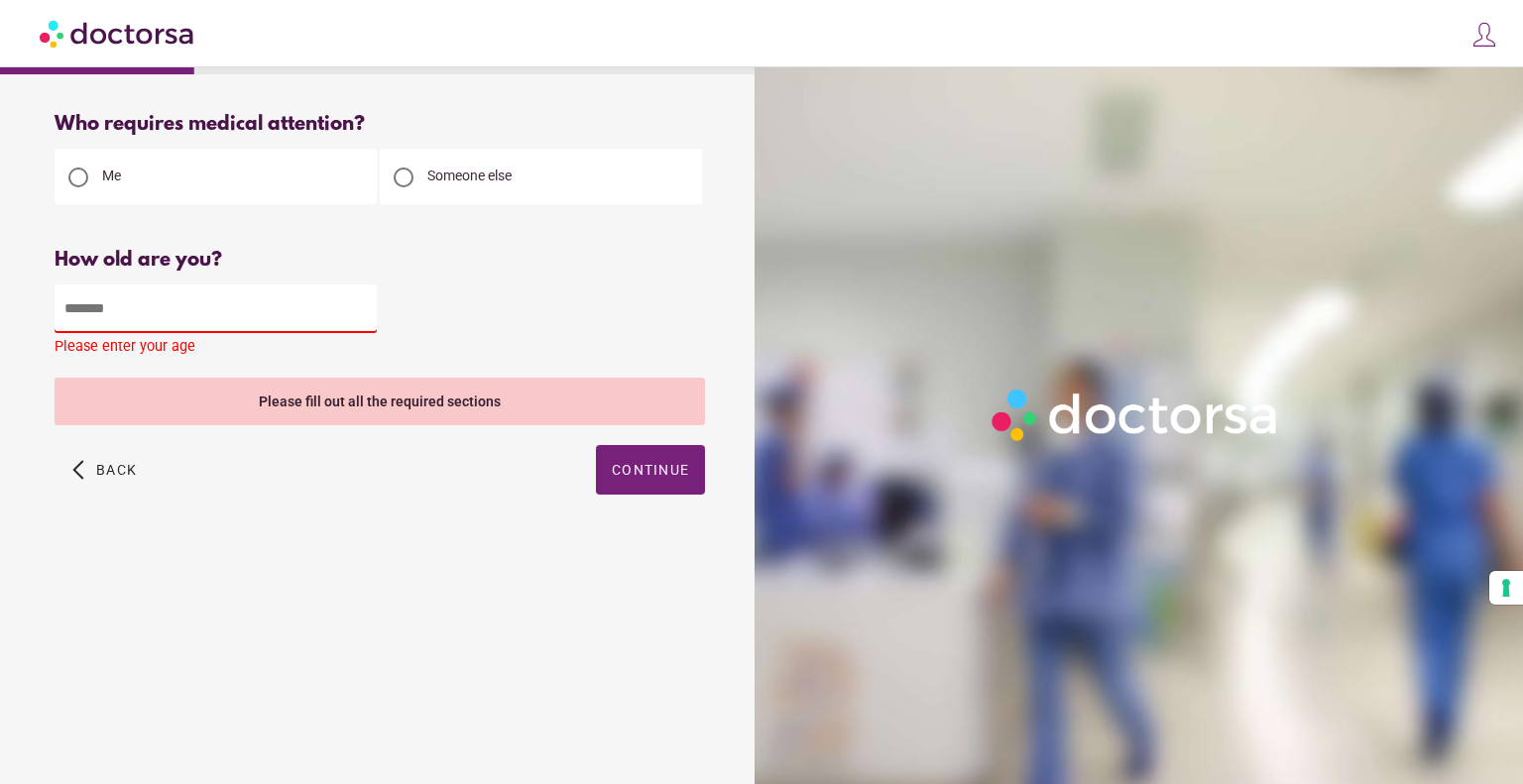 click at bounding box center [215, 308] 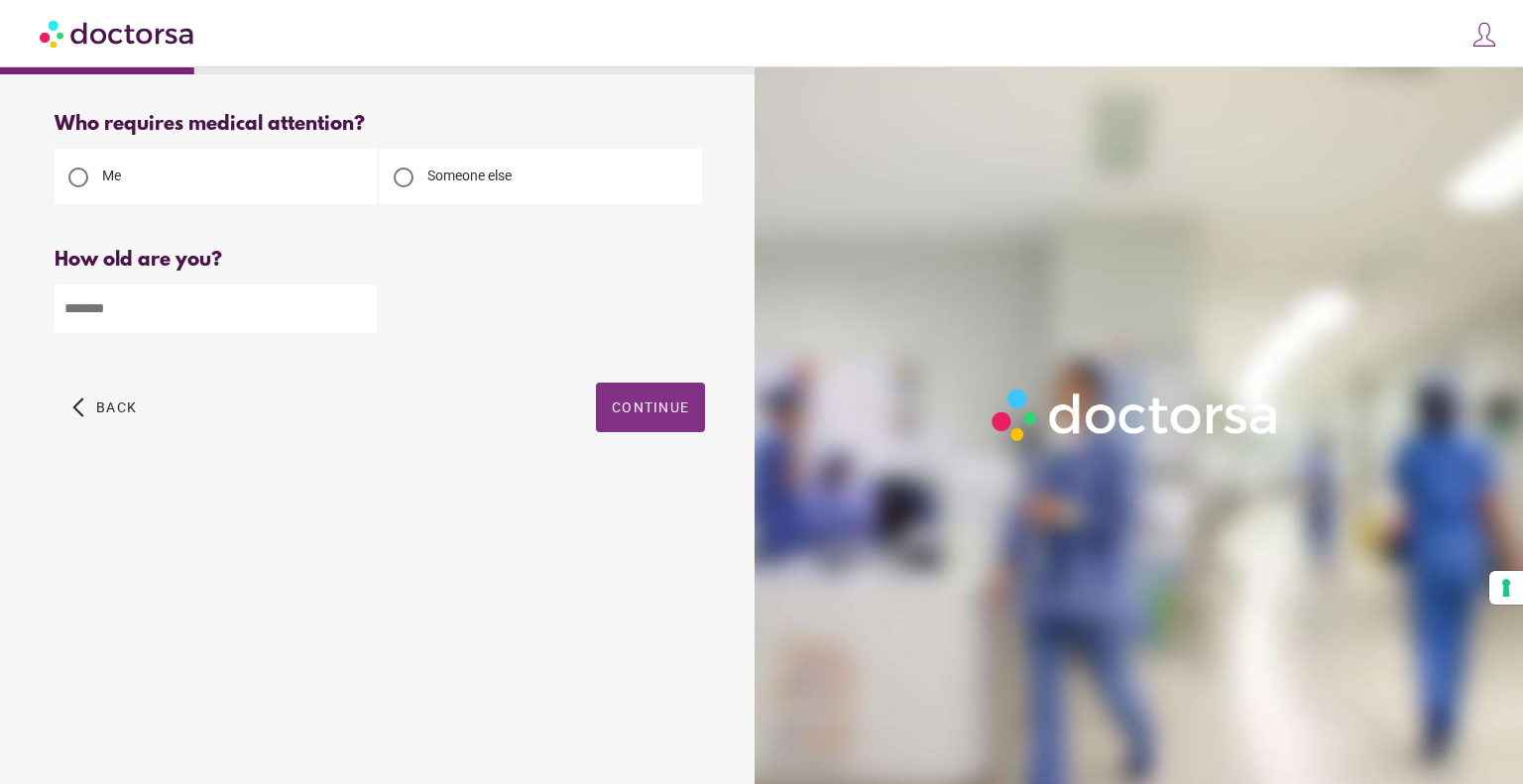 type on "**" 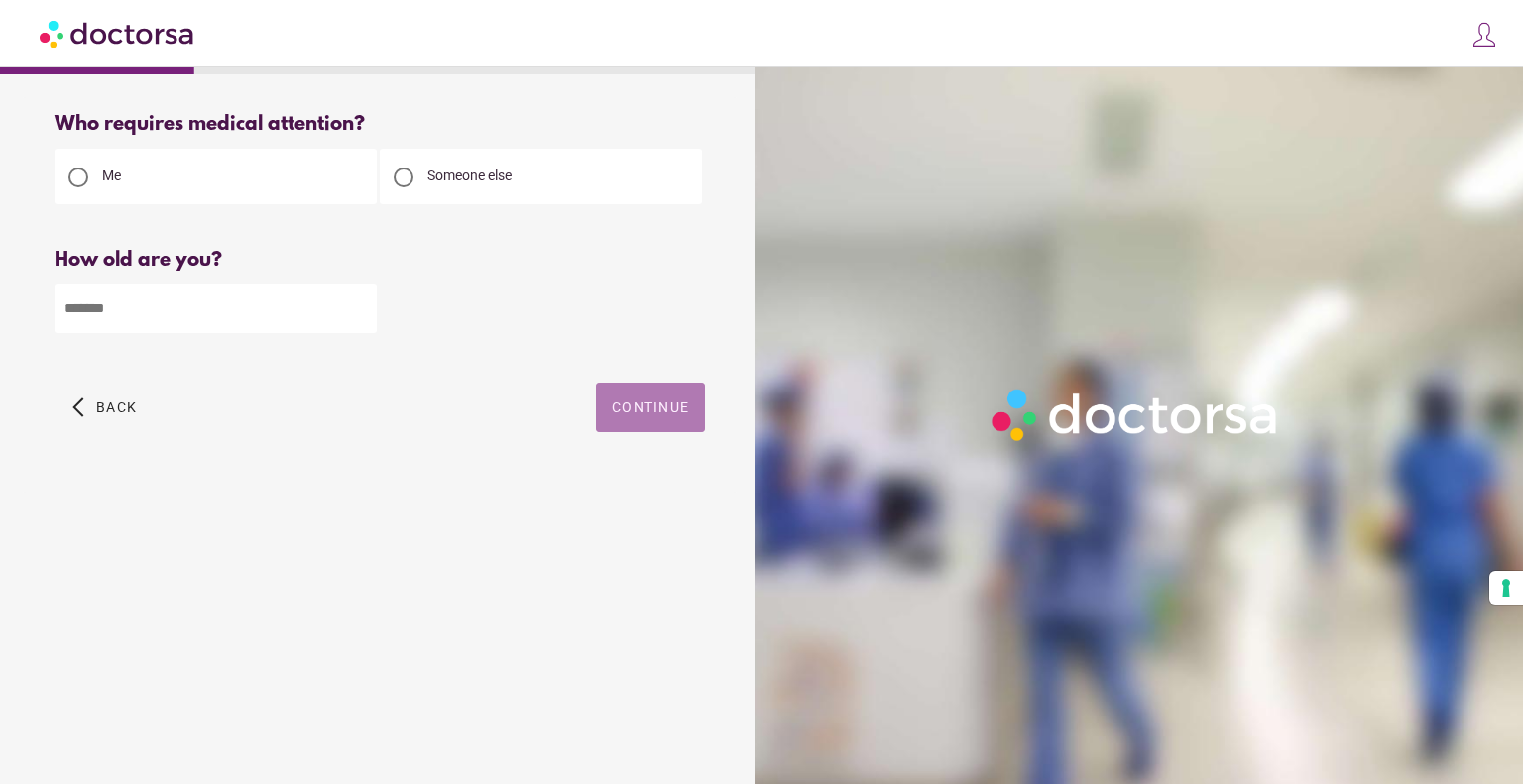 click on "Continue" at bounding box center (650, 407) 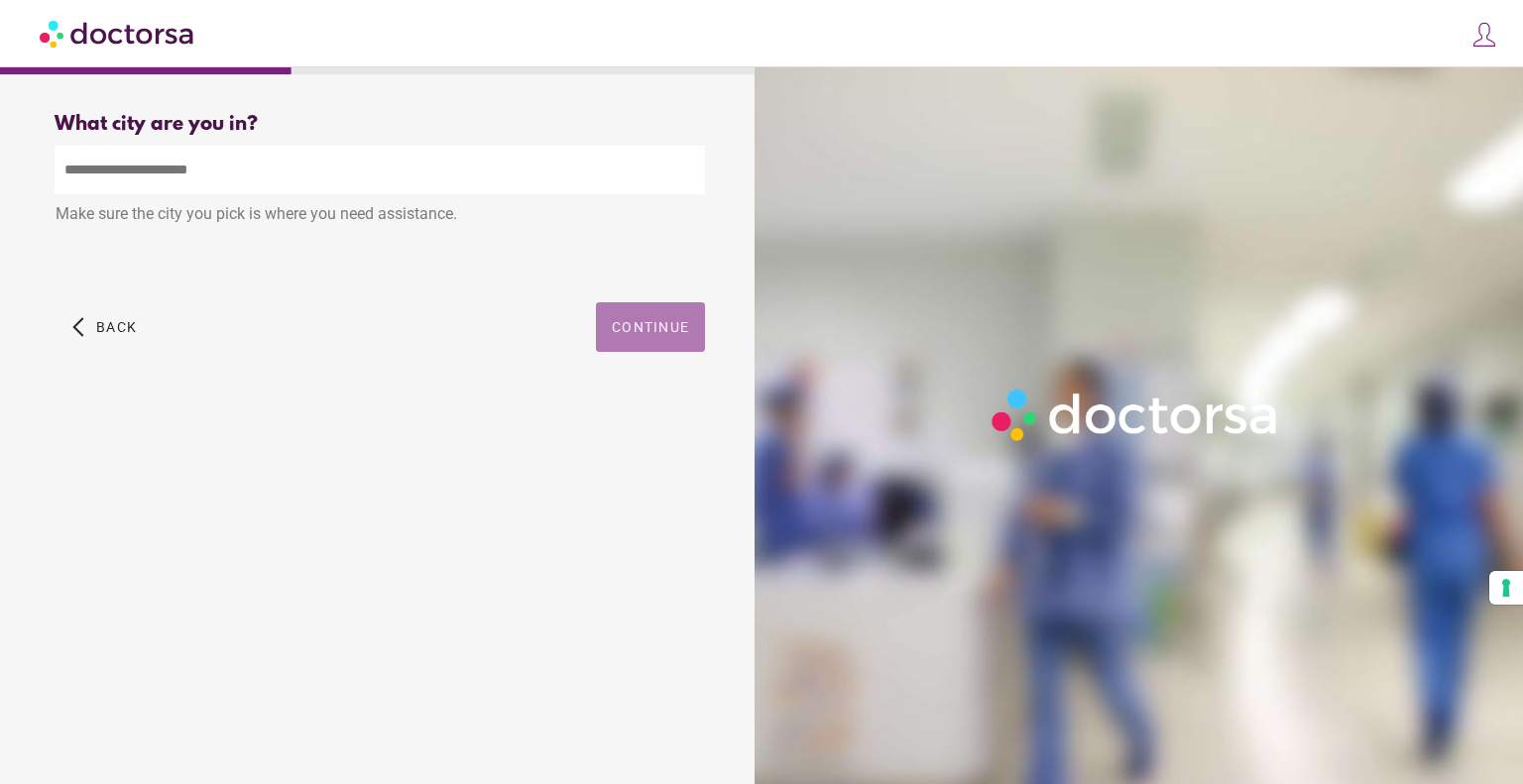 click on "Continue" at bounding box center [650, 327] 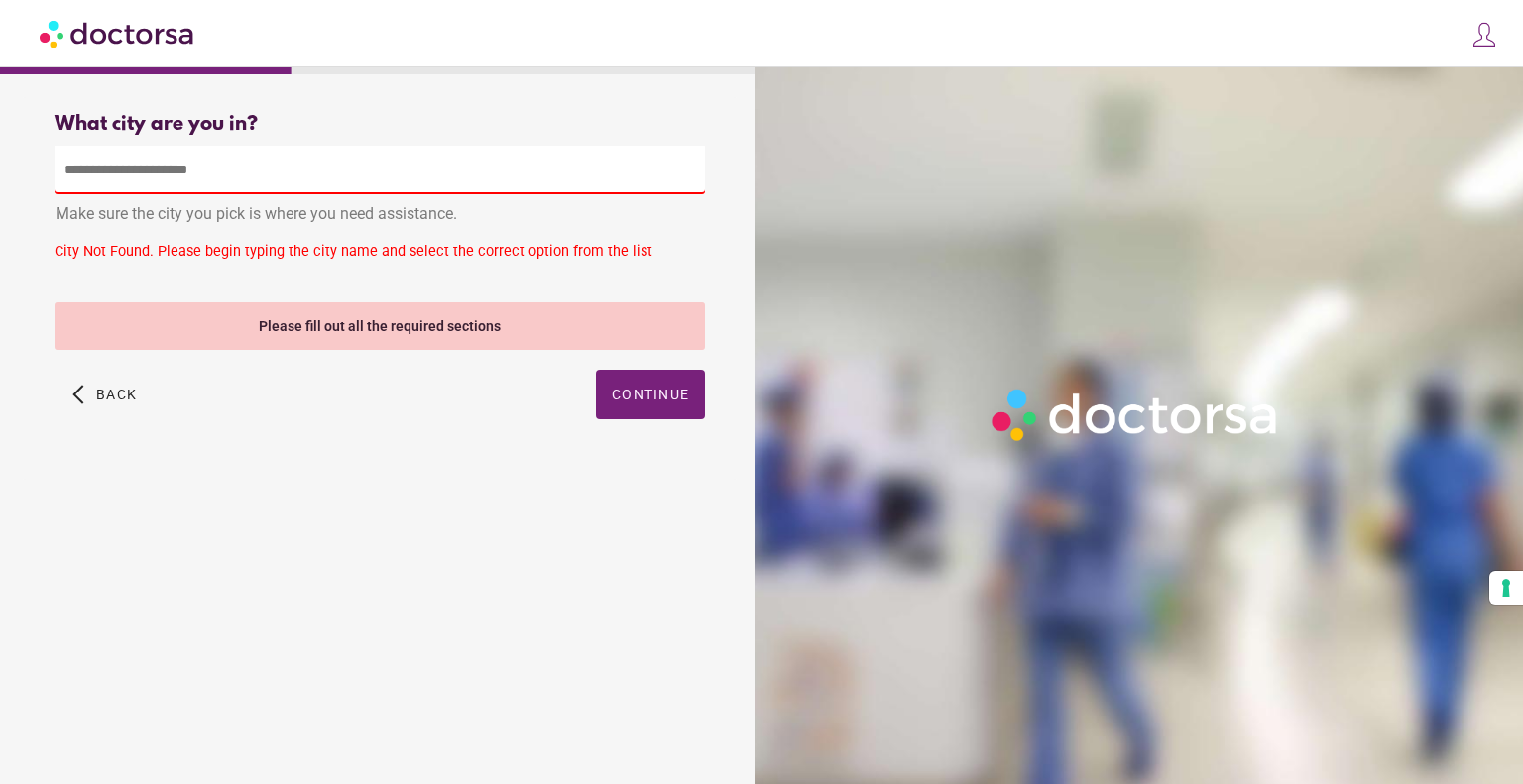 click at bounding box center (380, 169) 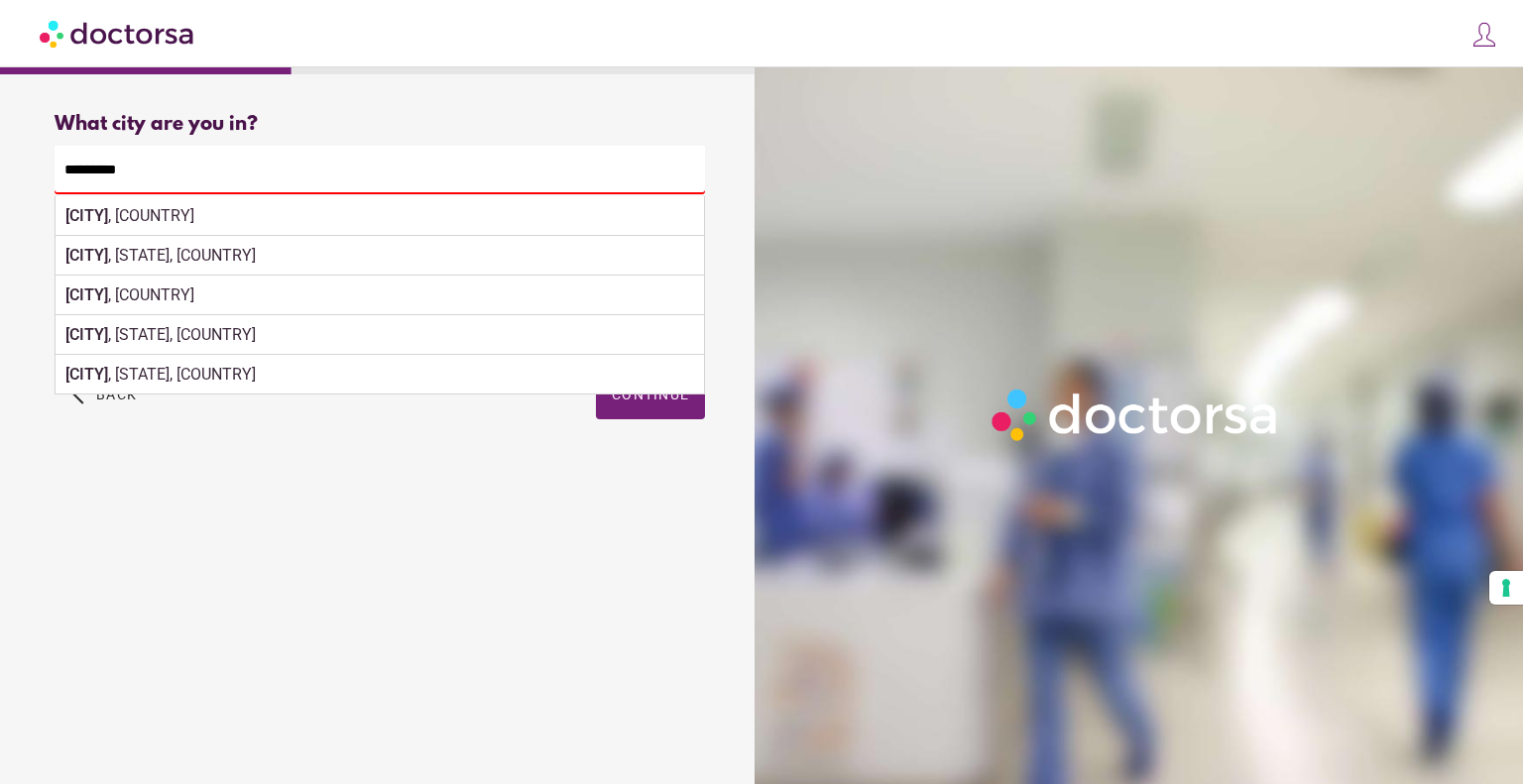 click on "Salamanca , Spain" at bounding box center (380, 216) 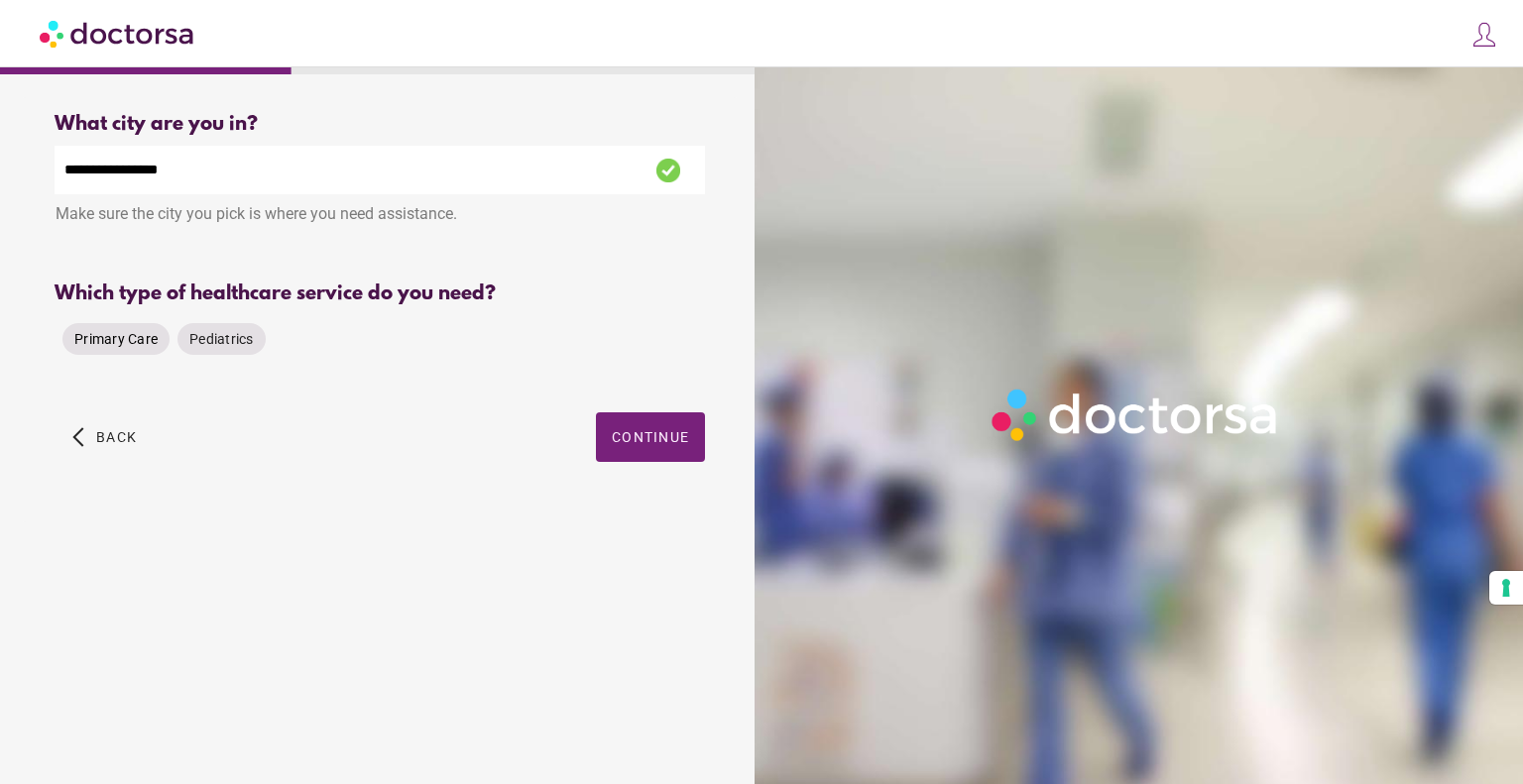click on "Primary Care" at bounding box center [116, 339] 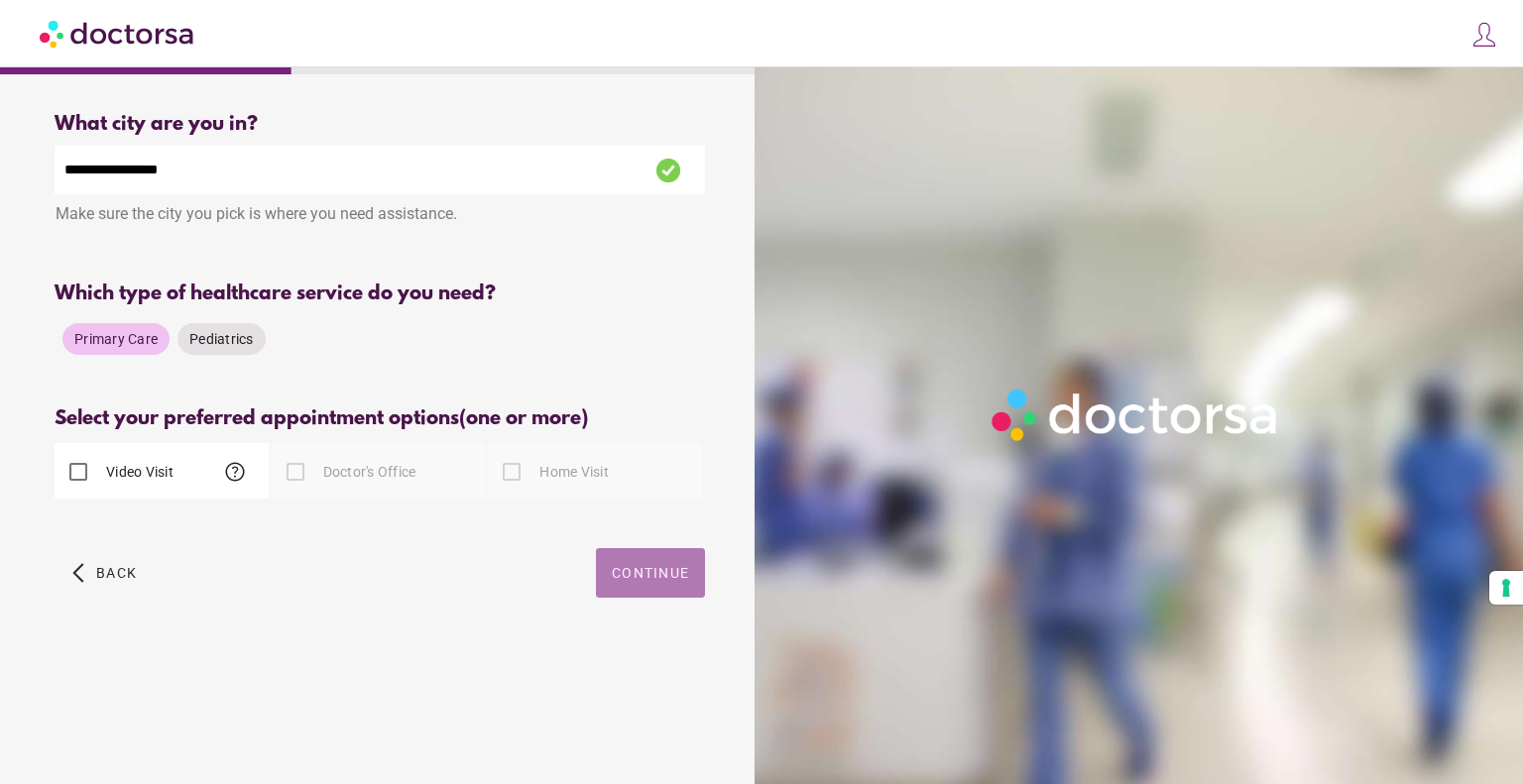 click on "Continue" at bounding box center (650, 573) 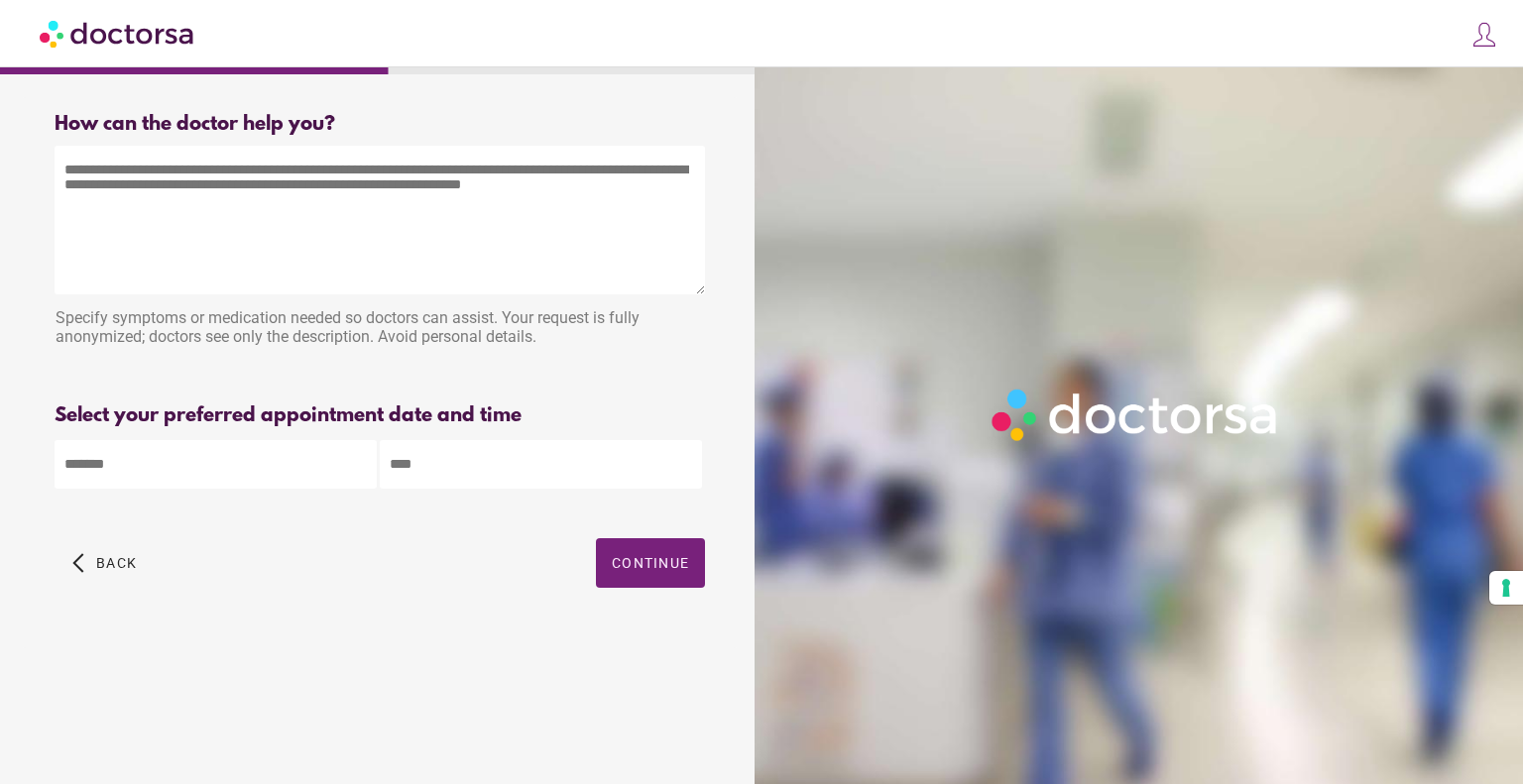 click at bounding box center [380, 220] 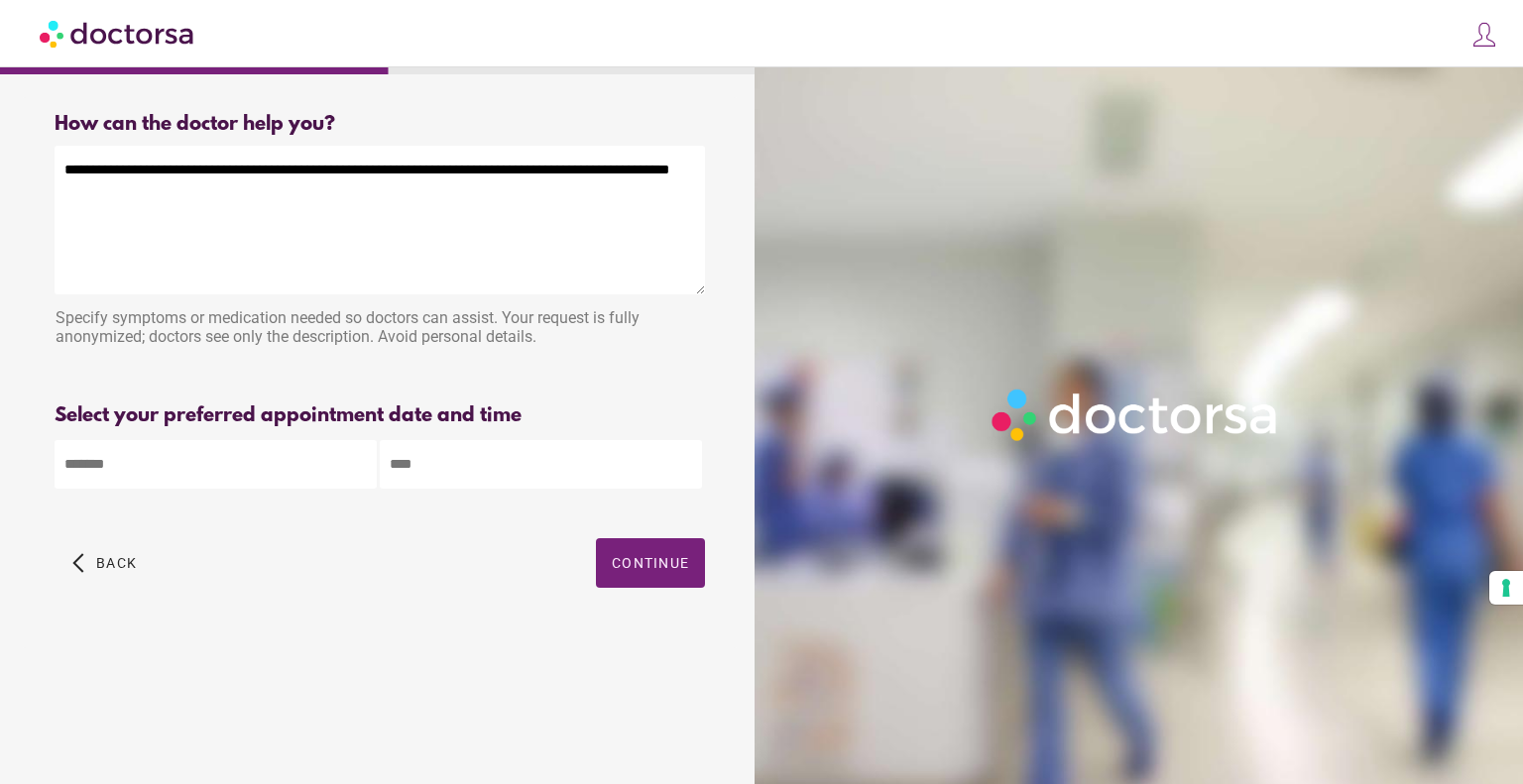 type on "**********" 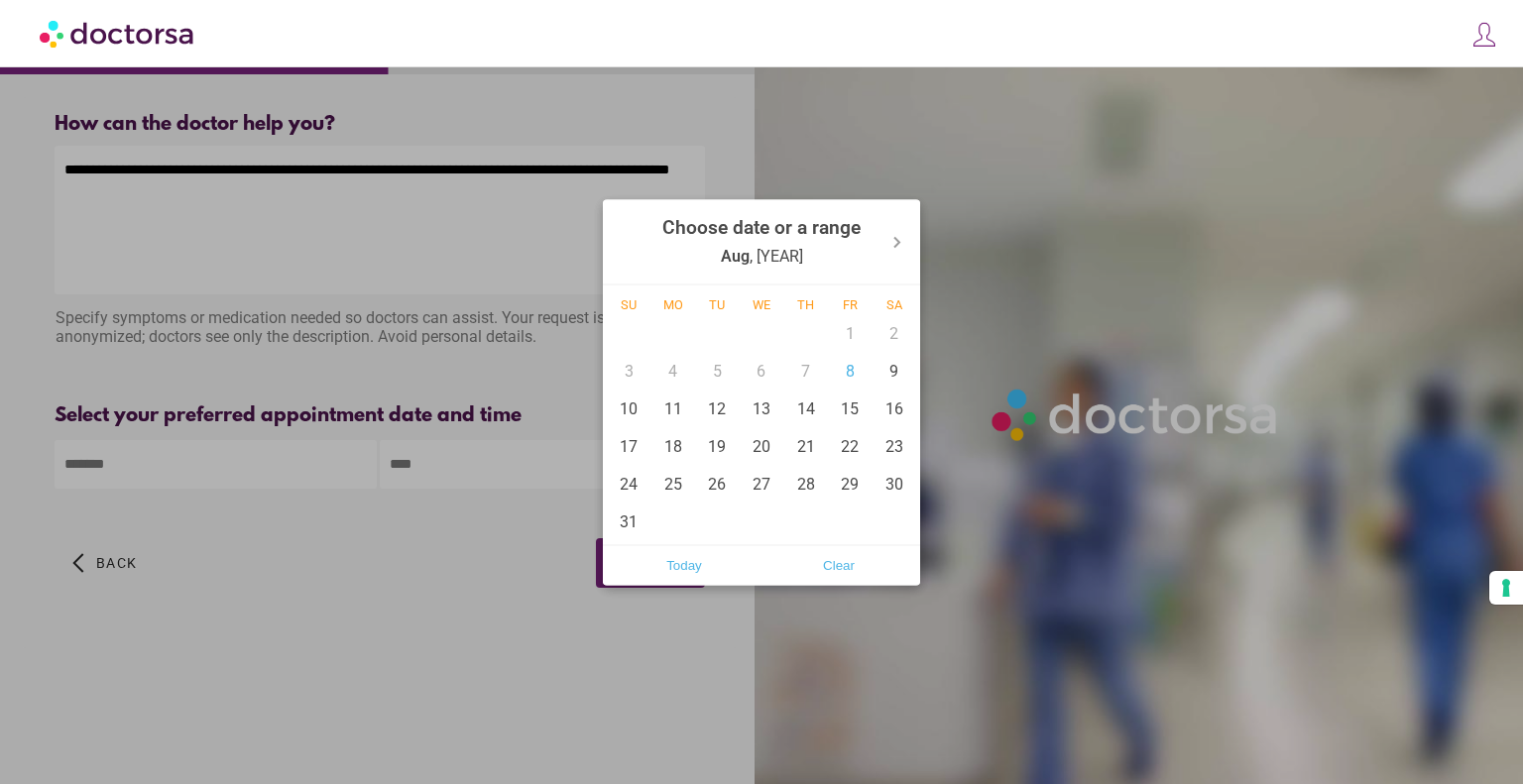 click on "**********" at bounding box center (762, 392) 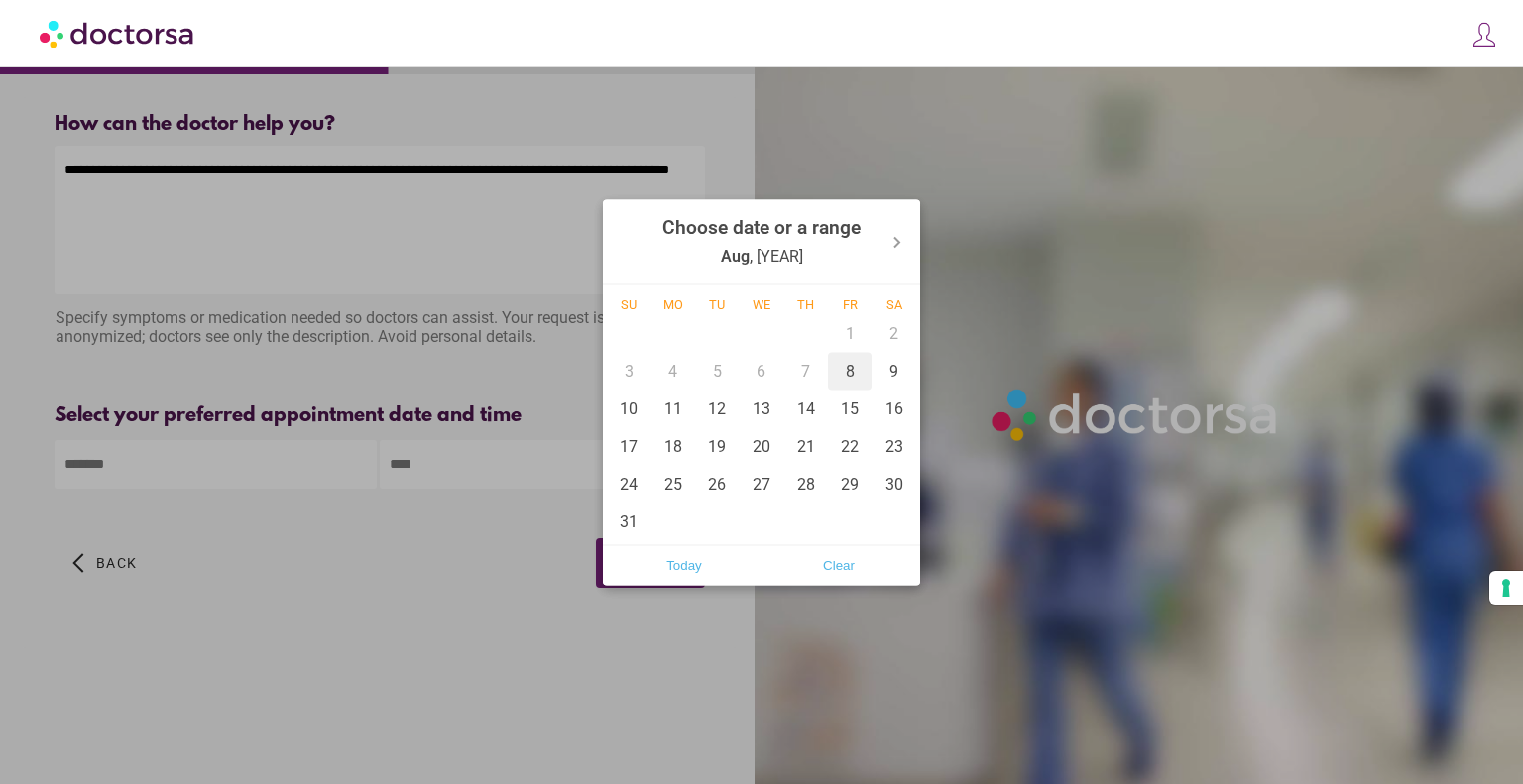 click on "8" at bounding box center [850, 371] 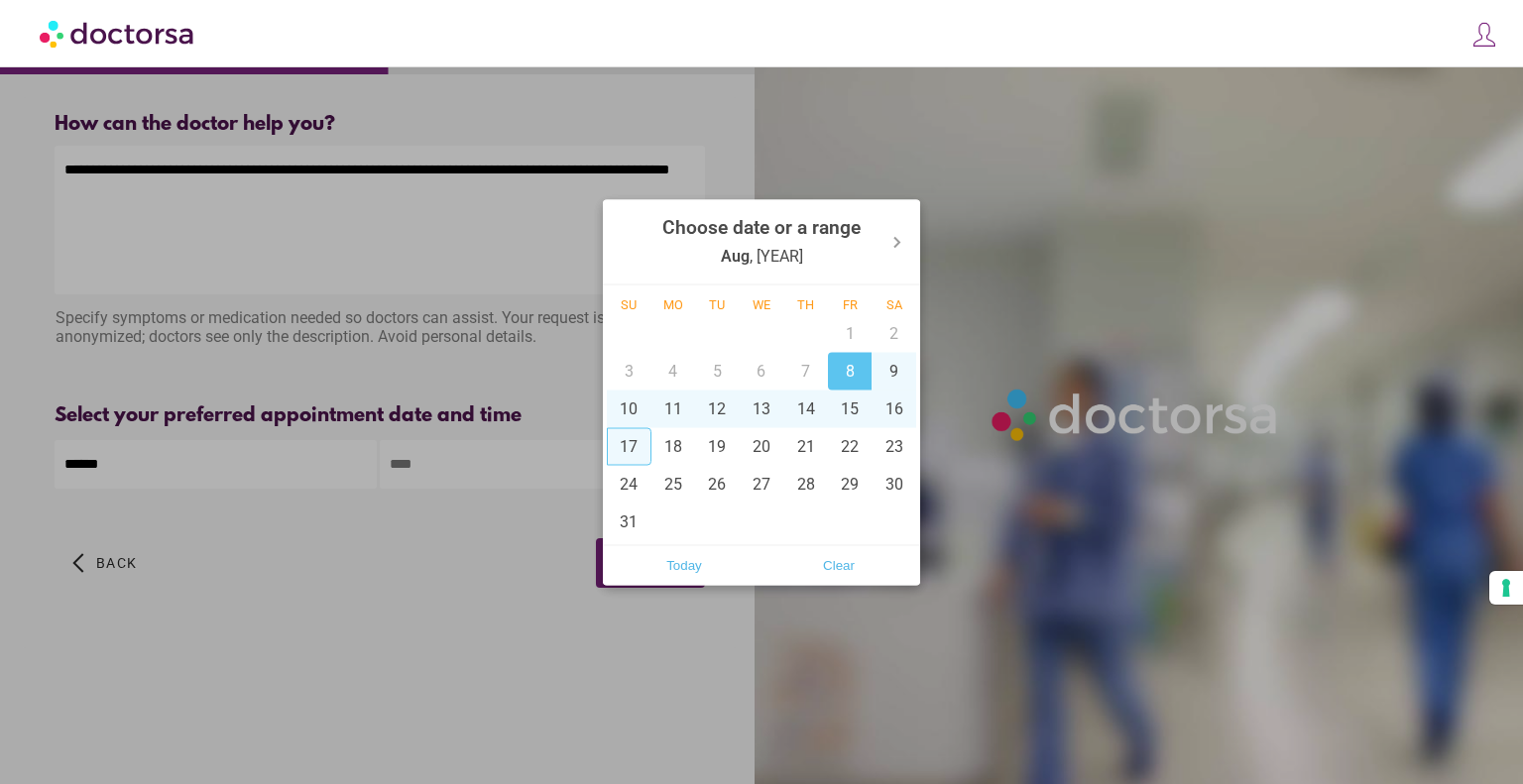click at bounding box center [762, 392] 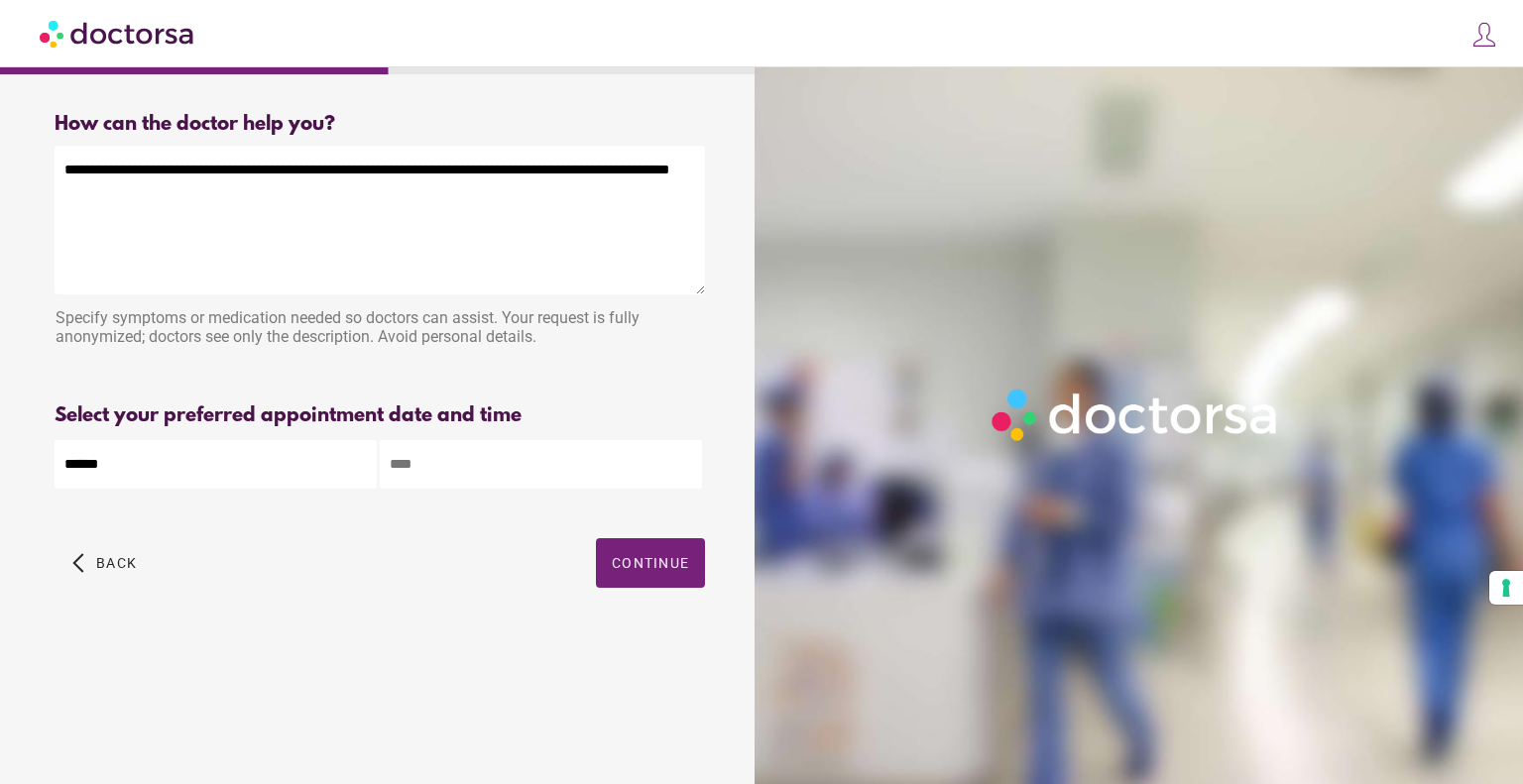 click at bounding box center (540, 464) 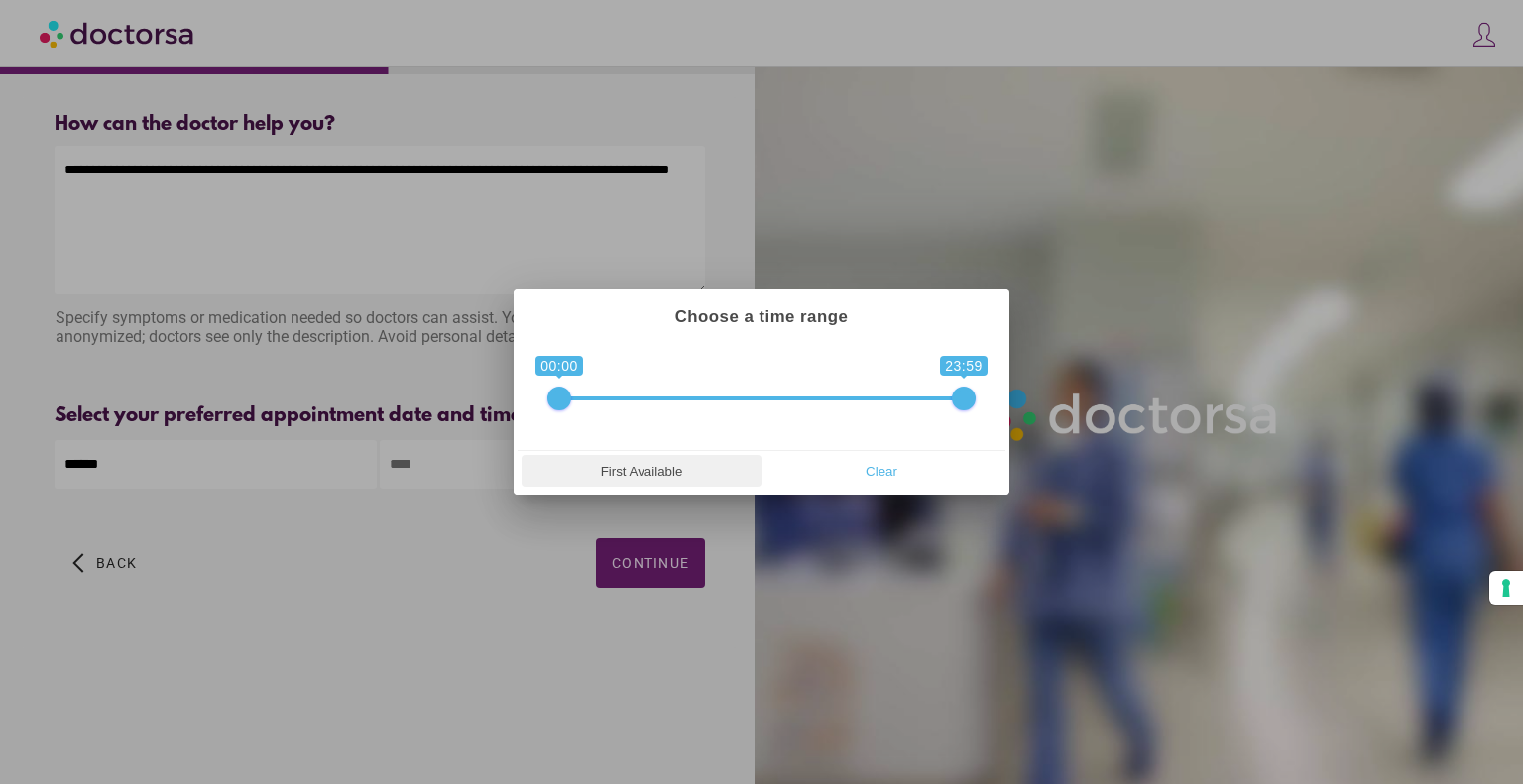 click on "First Available" at bounding box center [642, 471] 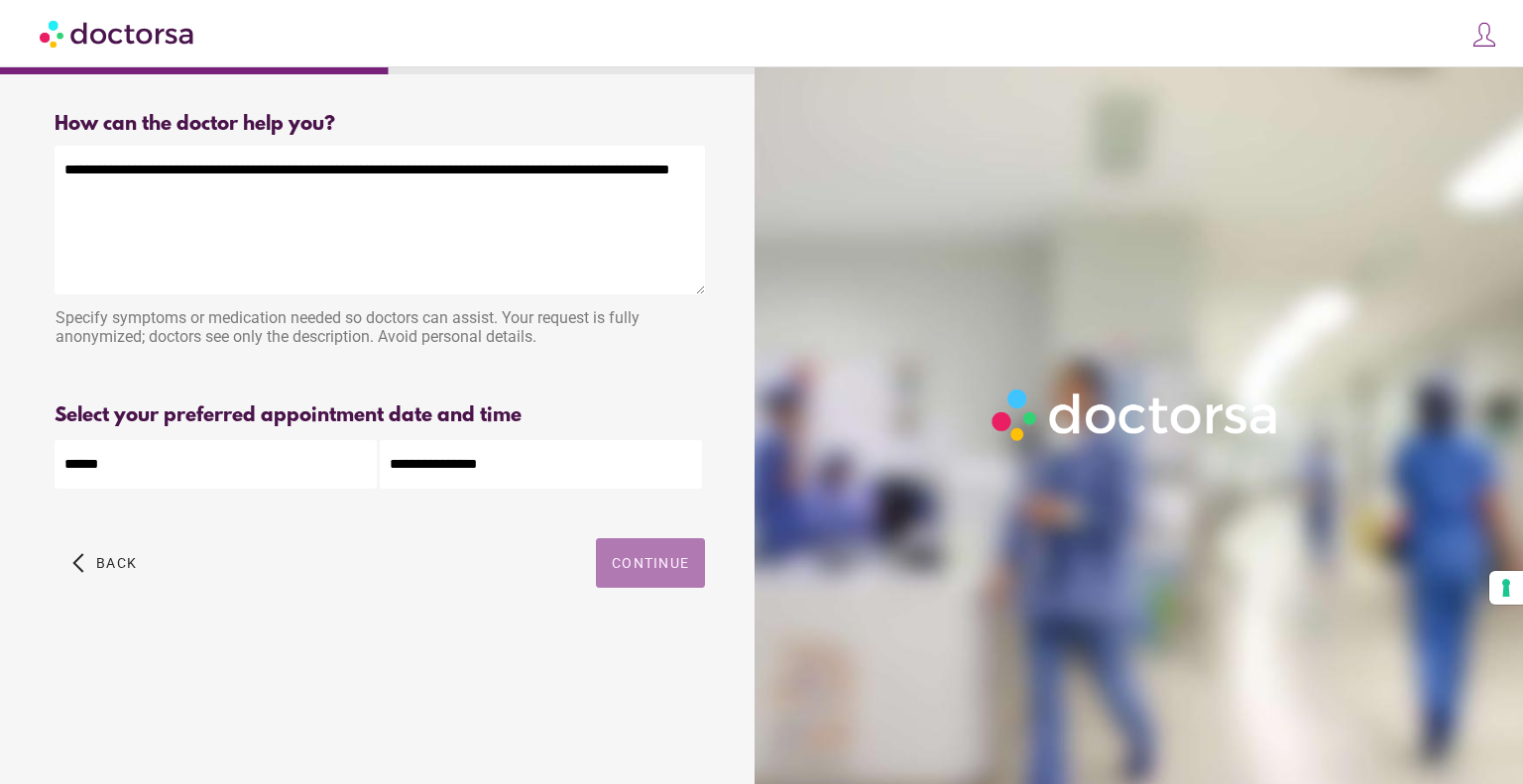 click on "Continue" at bounding box center [650, 563] 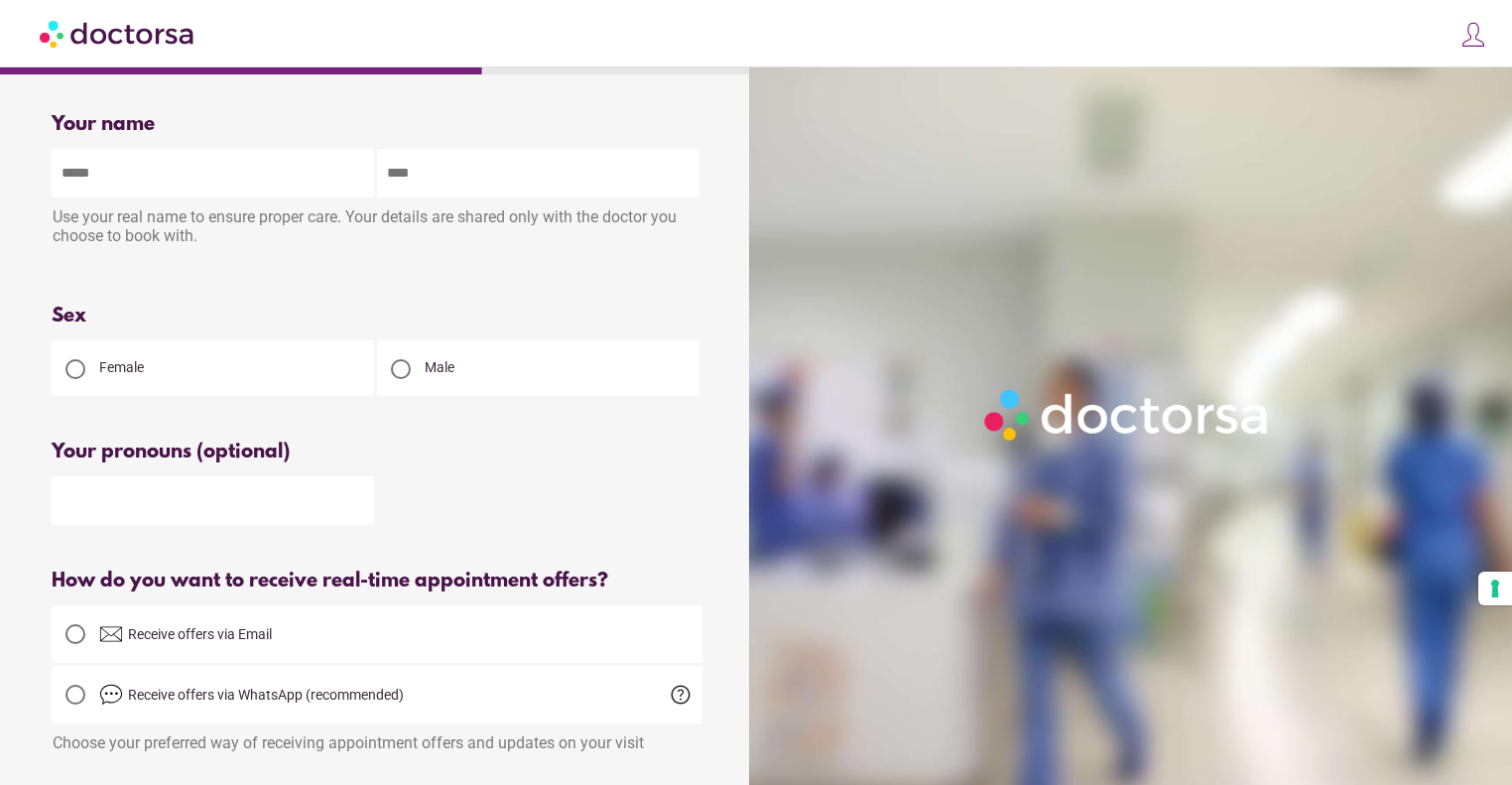 click at bounding box center [75, 369] 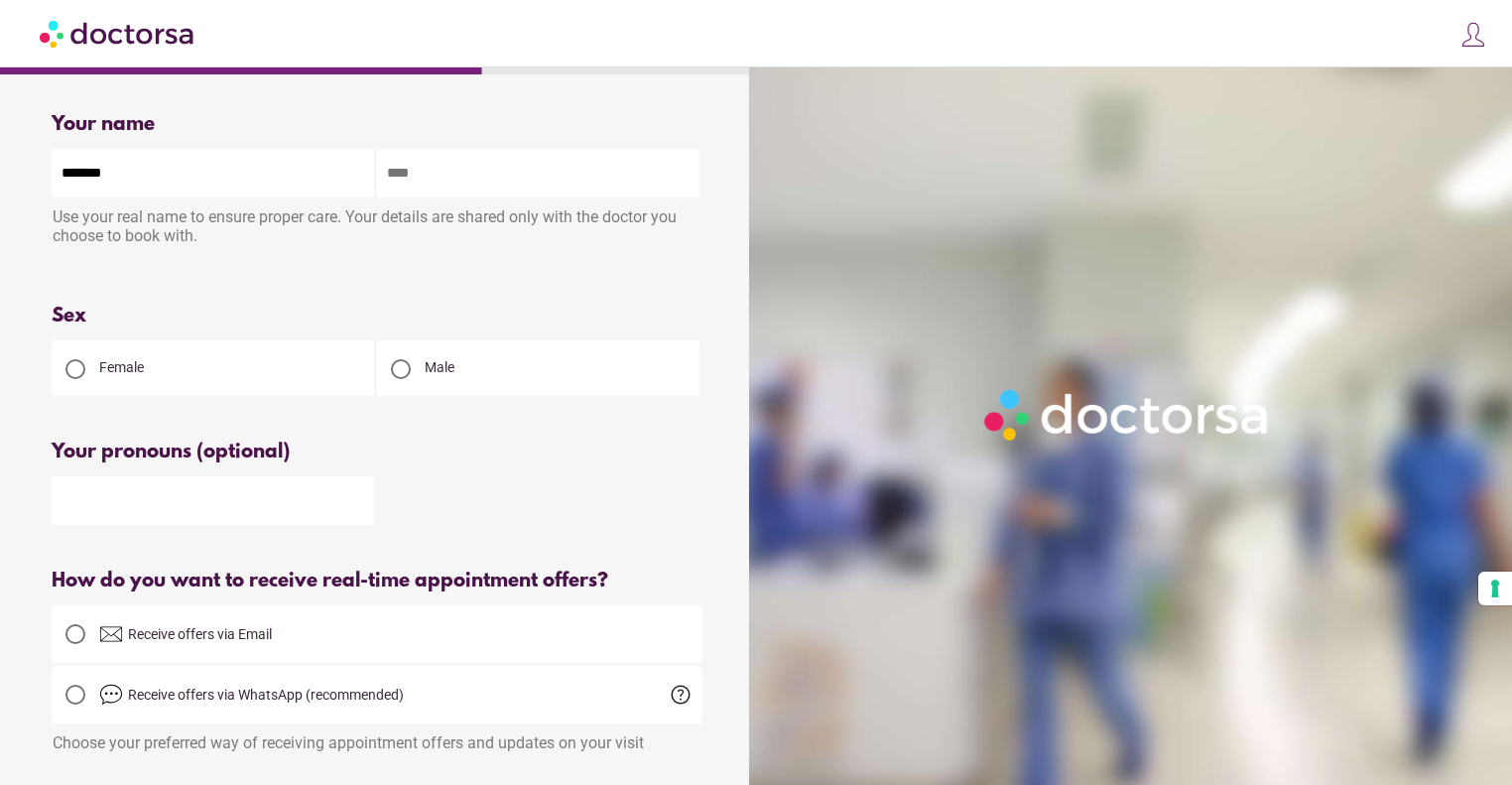 type on "*******" 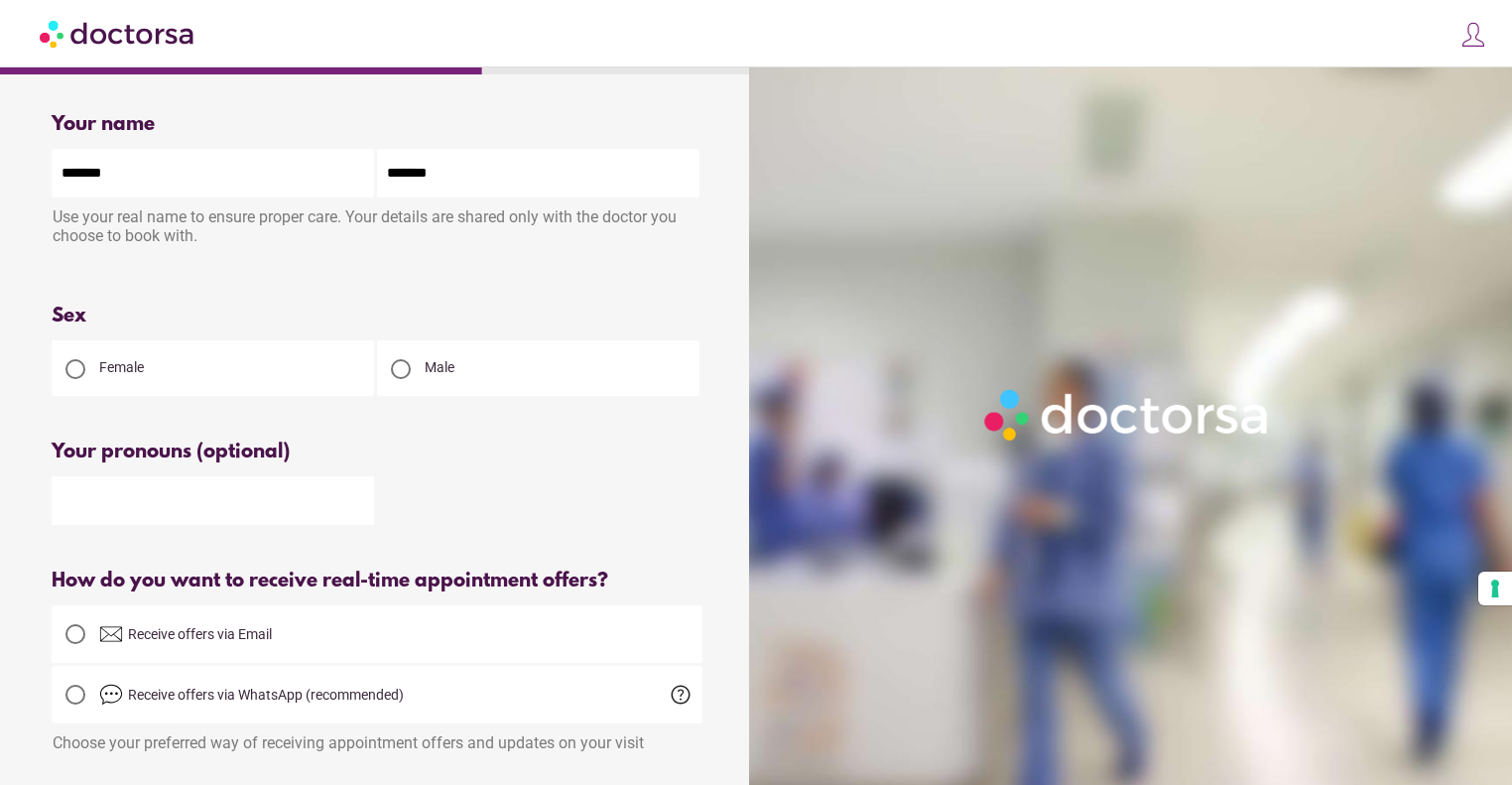 type on "**********" 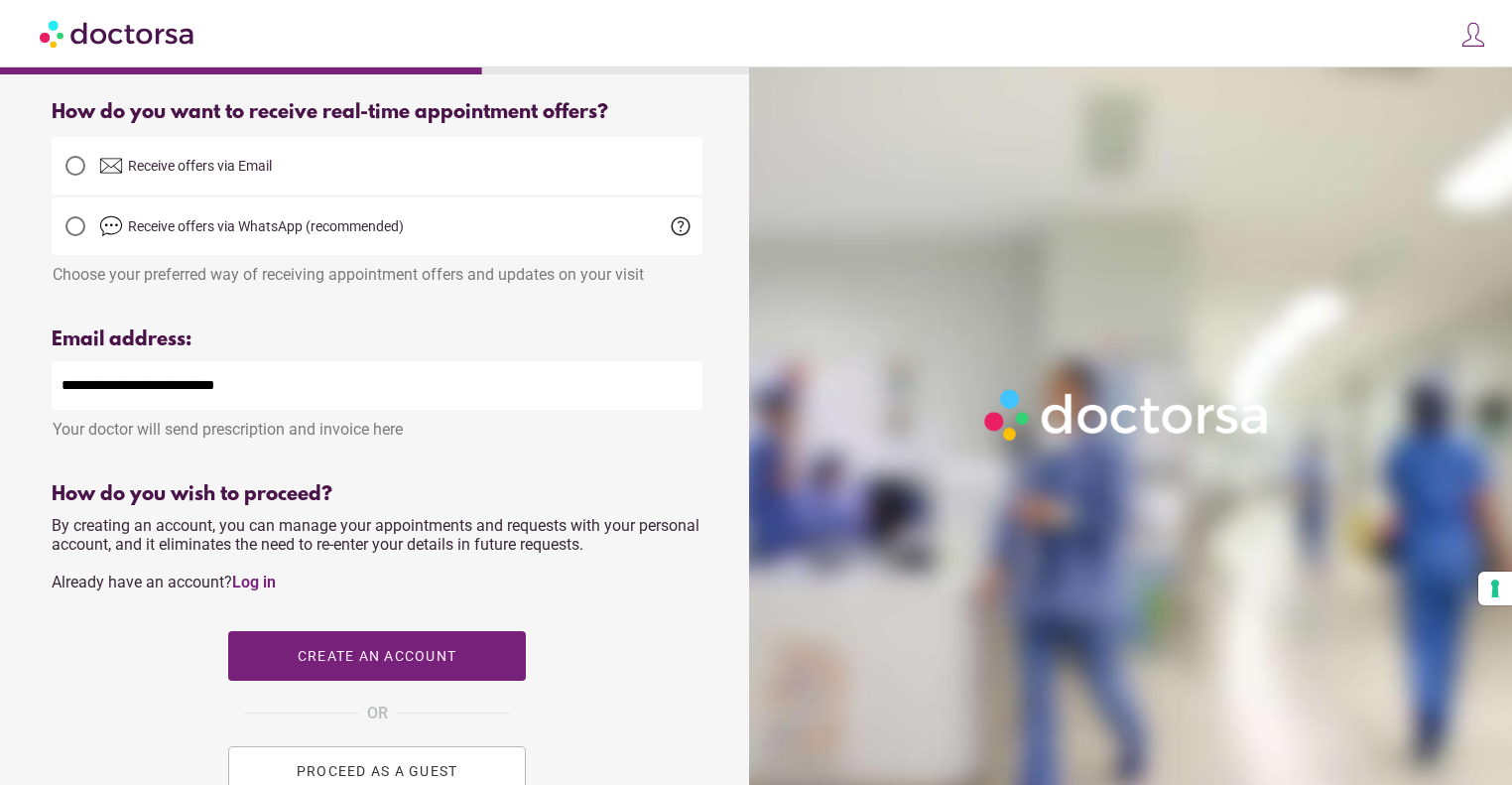 click on "PROCEED AS A GUEST" at bounding box center (377, 771) 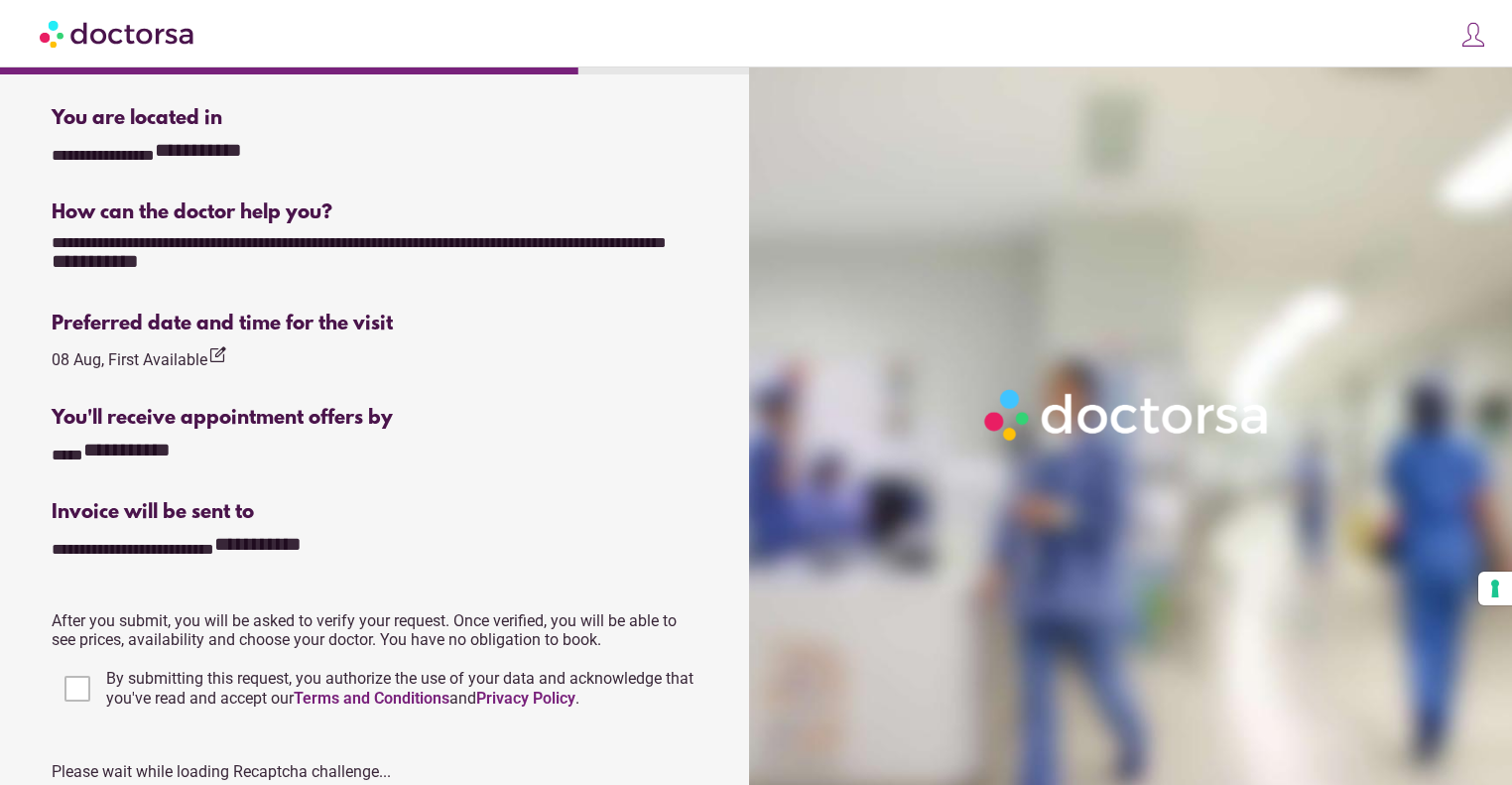 scroll, scrollTop: 0, scrollLeft: 0, axis: both 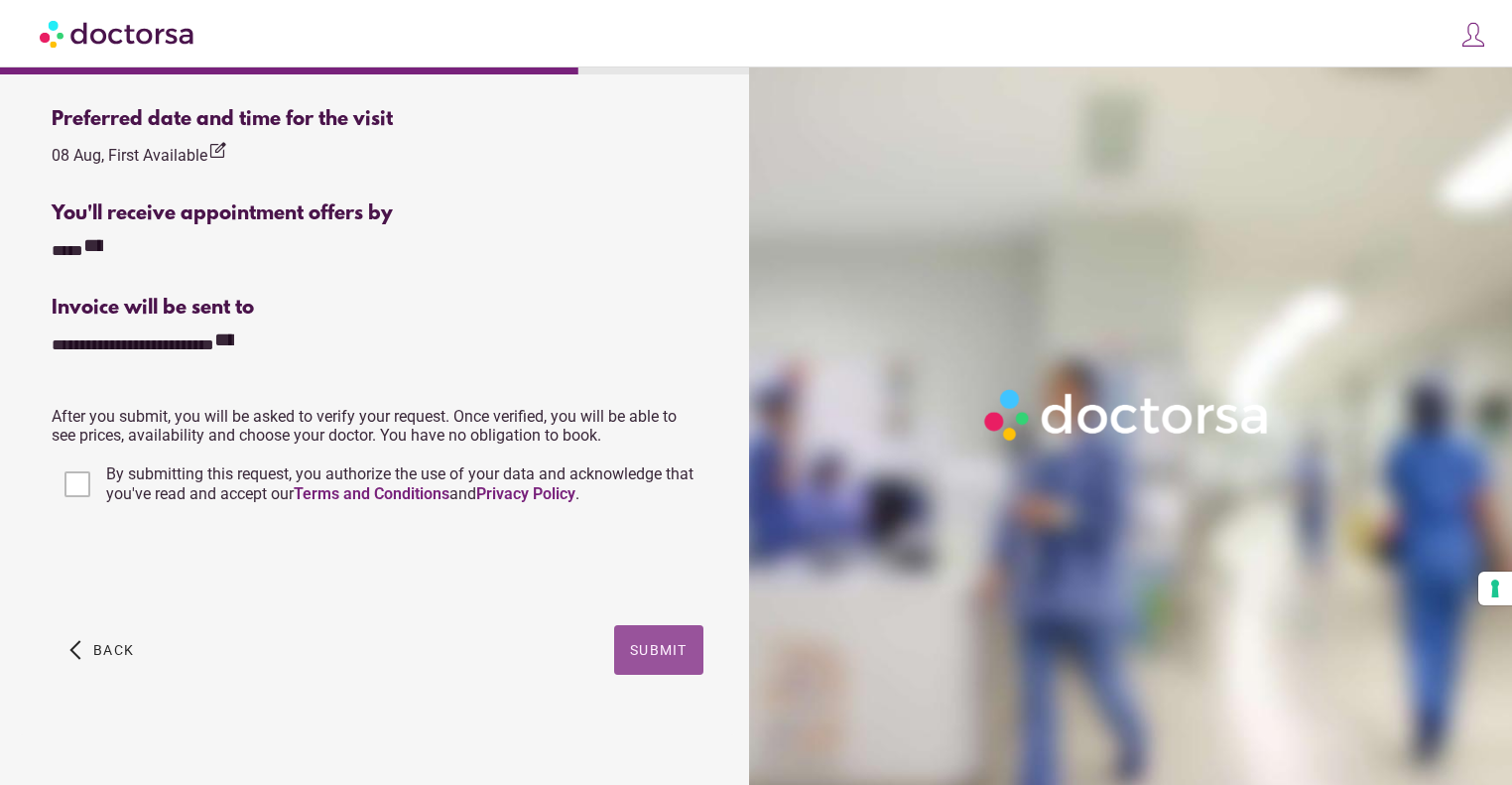 click on "Submit" at bounding box center [659, 650] 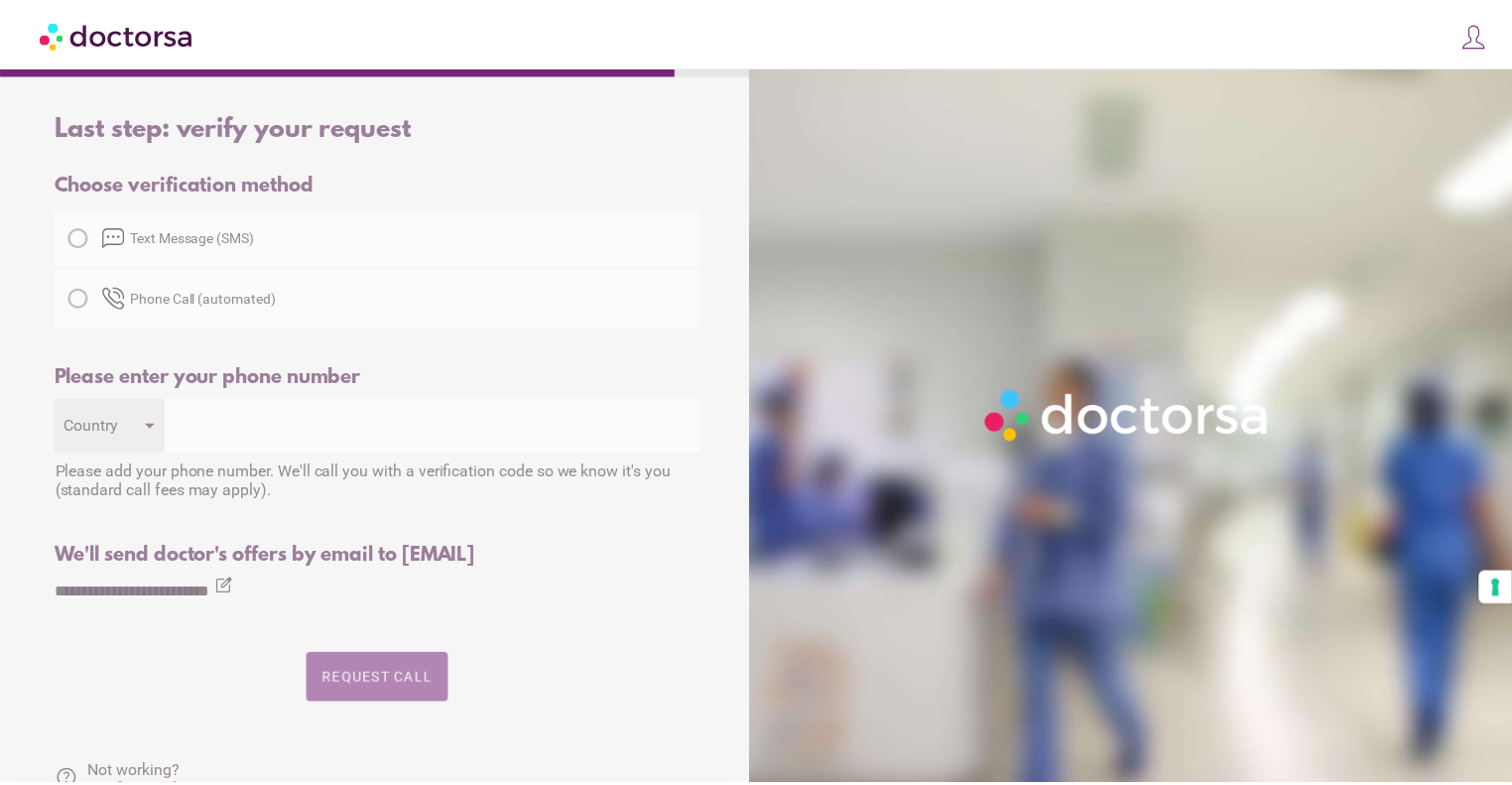 scroll, scrollTop: 0, scrollLeft: 0, axis: both 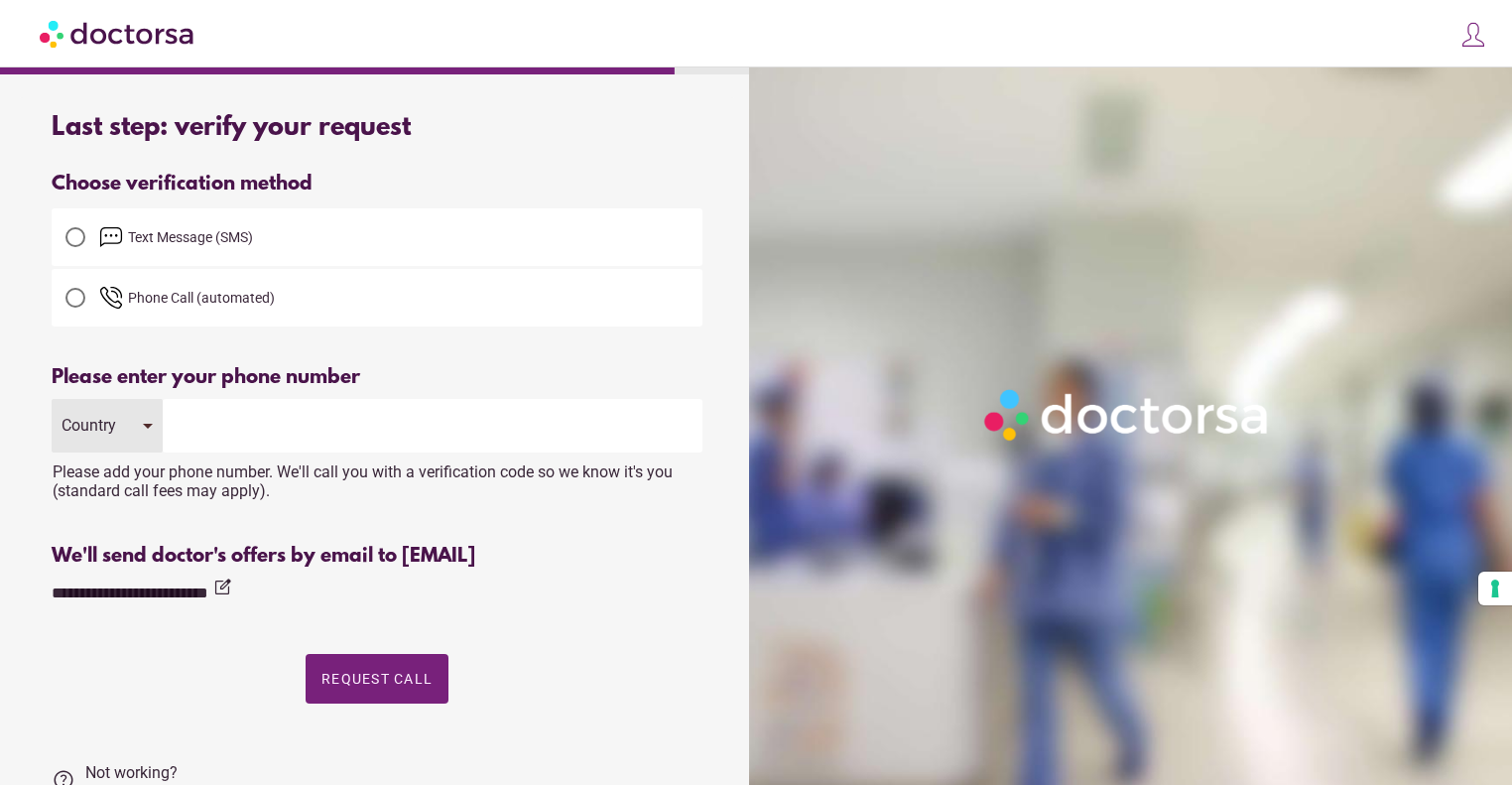 click on "Country" at bounding box center [107, 426] 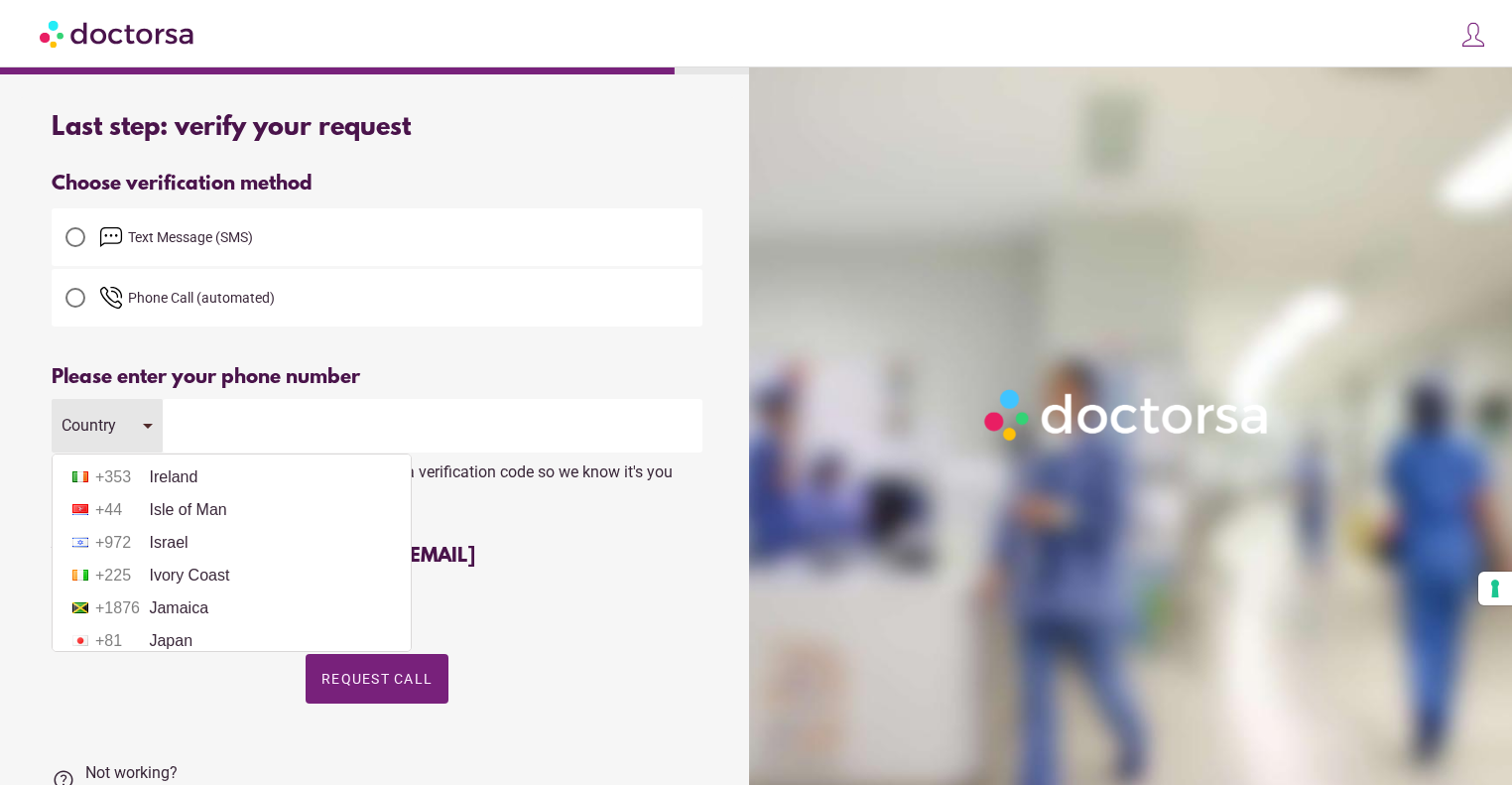 scroll, scrollTop: 3446, scrollLeft: 0, axis: vertical 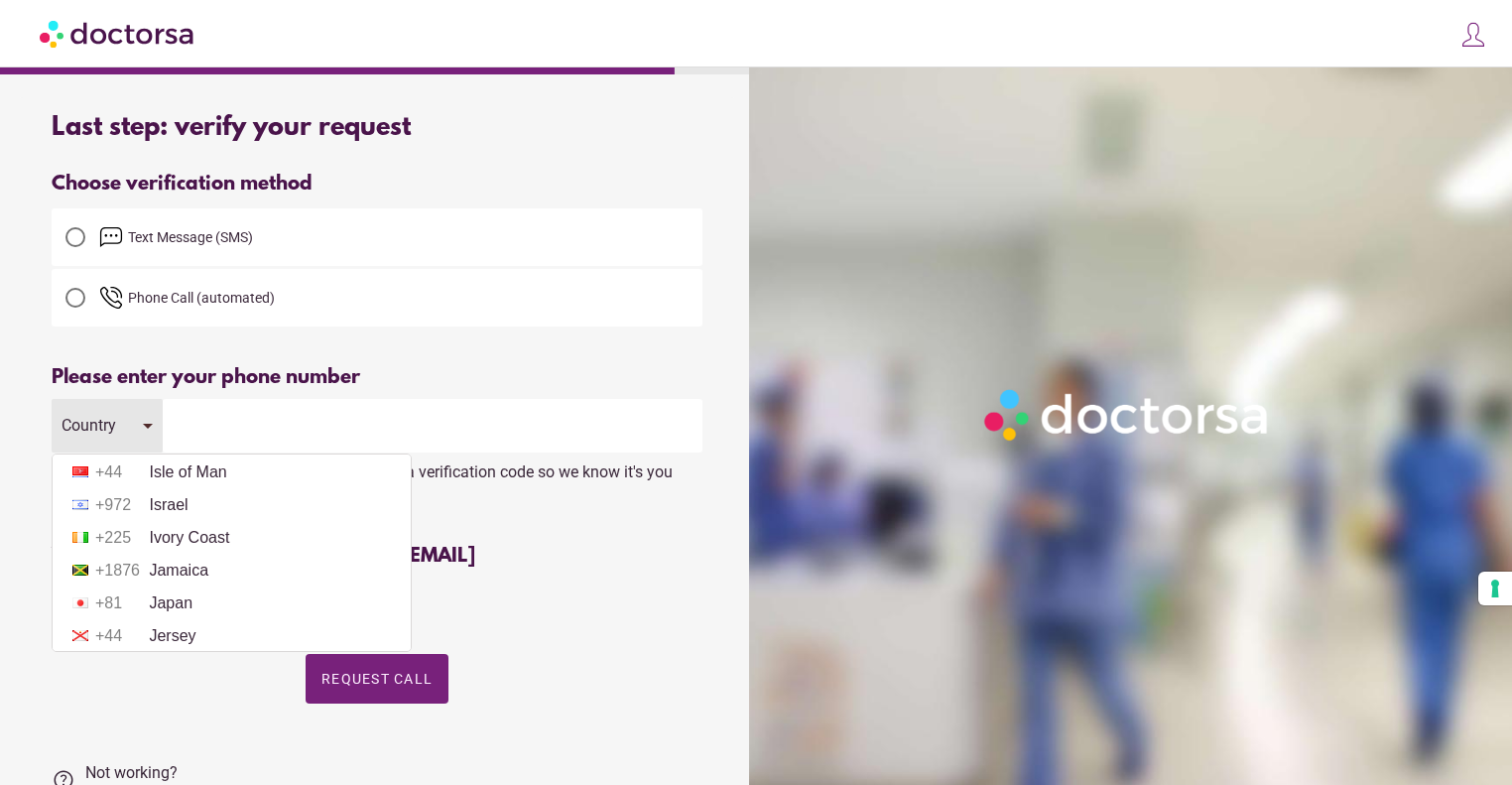 click on "+353   Ireland" at bounding box center (231, 440) 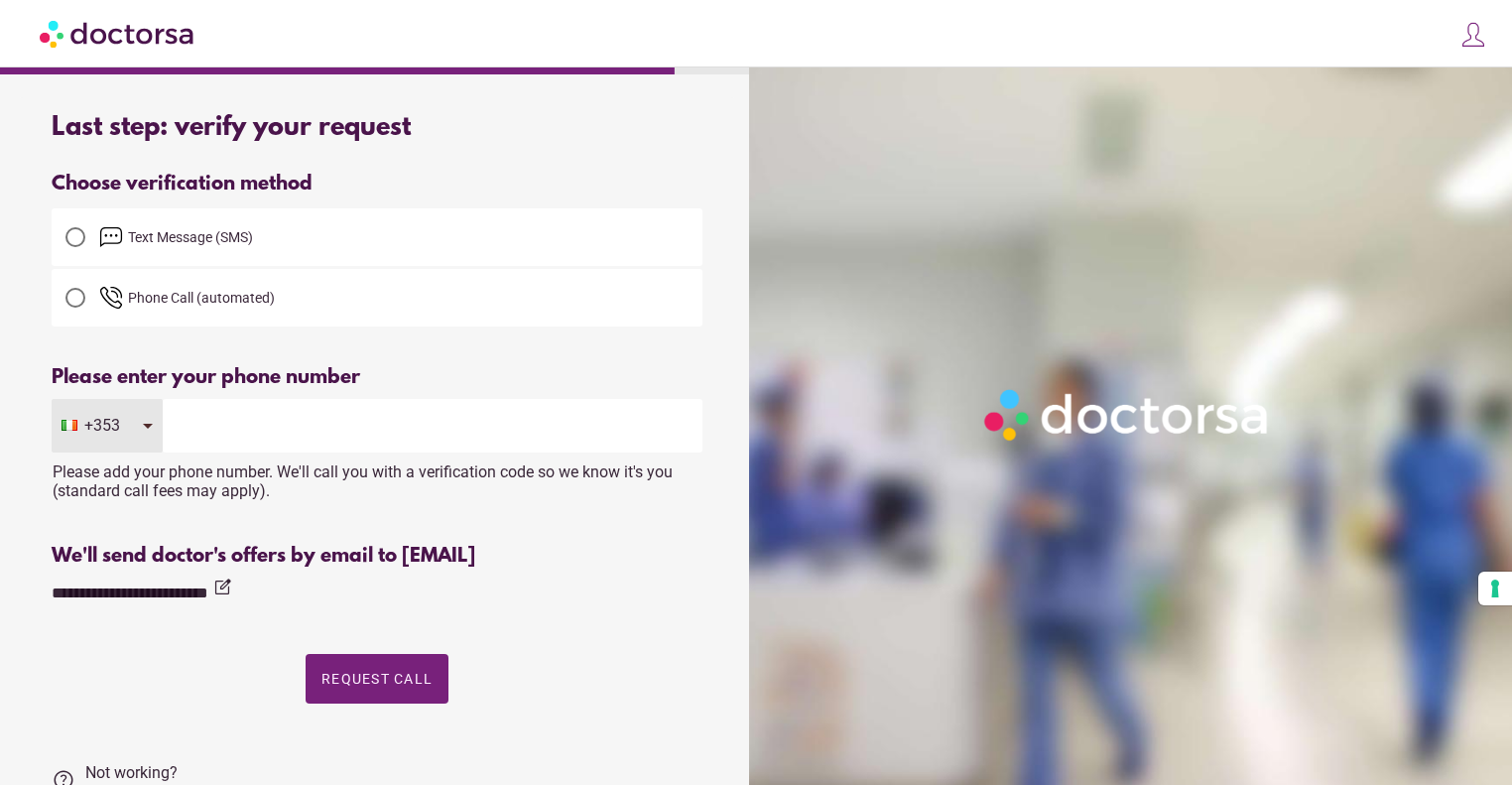click at bounding box center (433, 426) 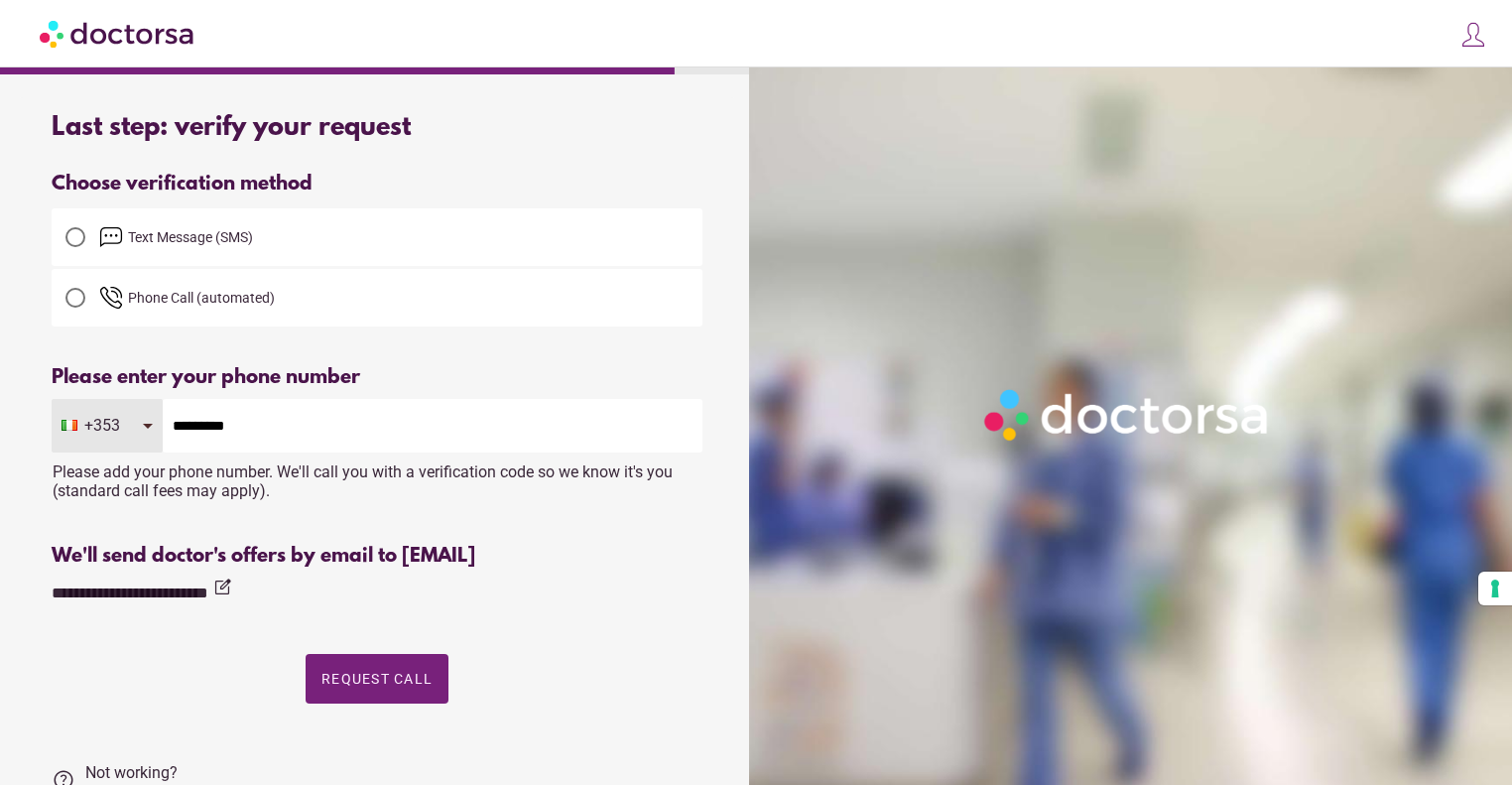 type on "**********" 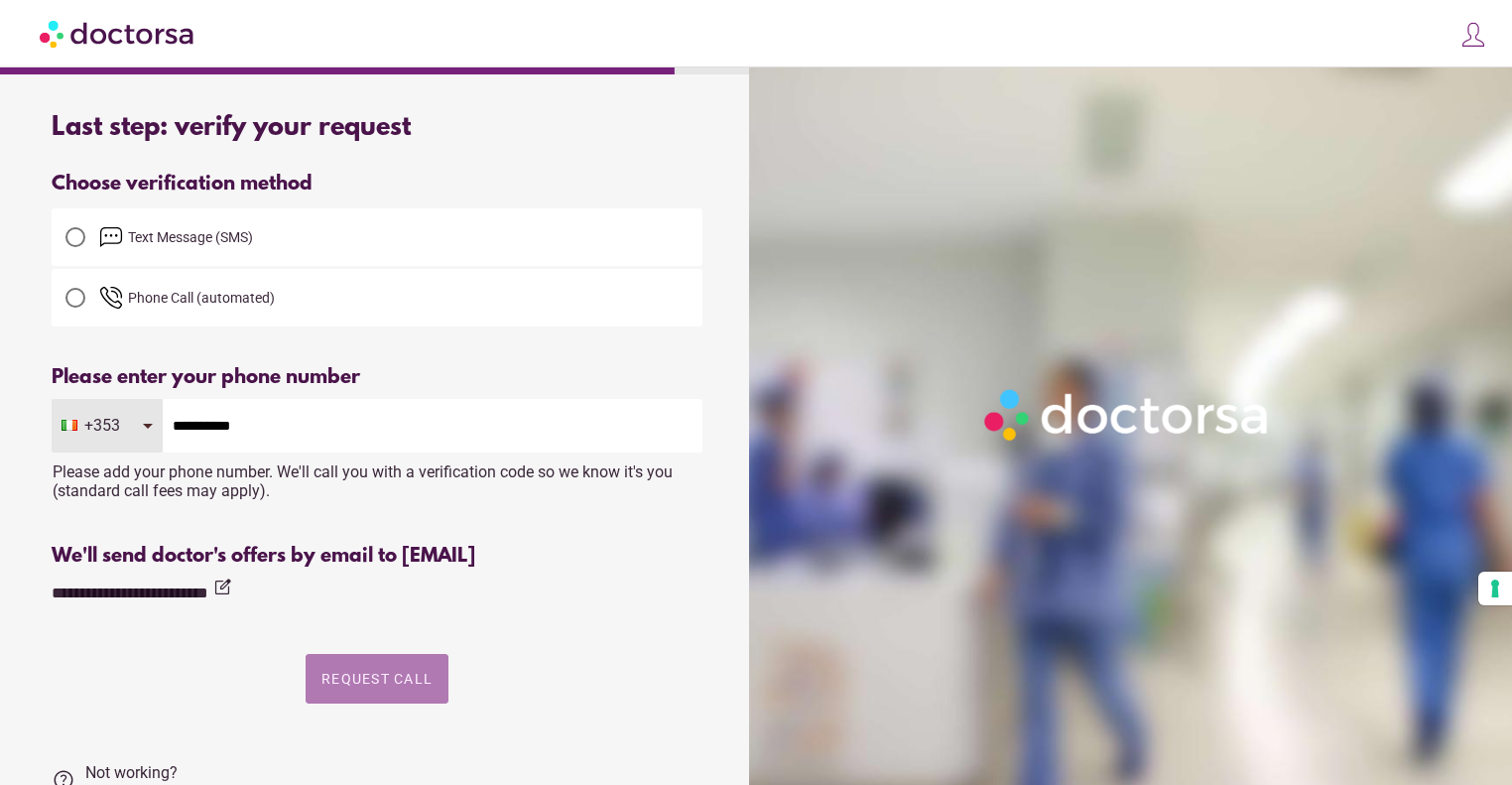 click on "Request Call" at bounding box center [377, 679] 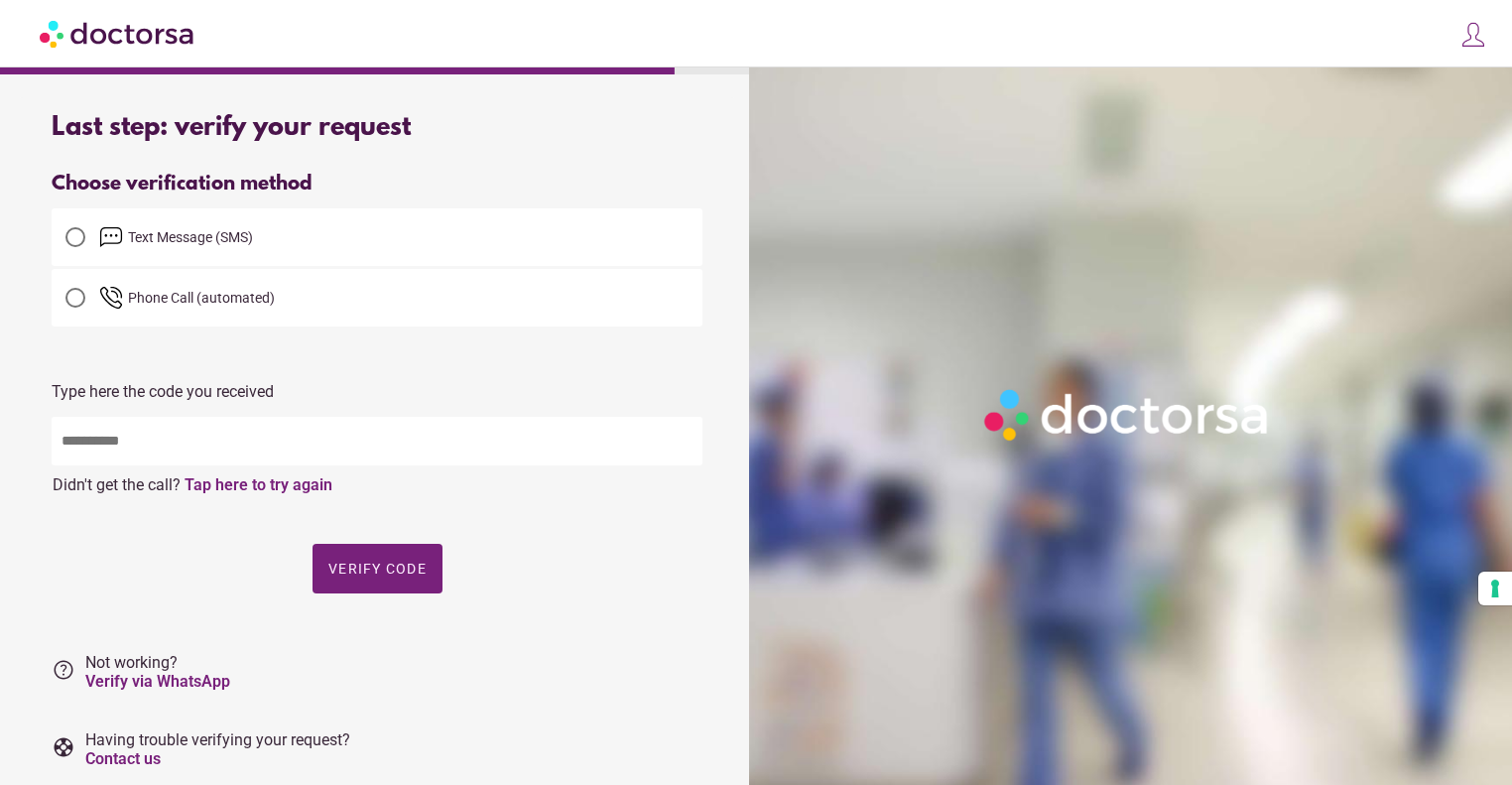 click at bounding box center [75, 237] 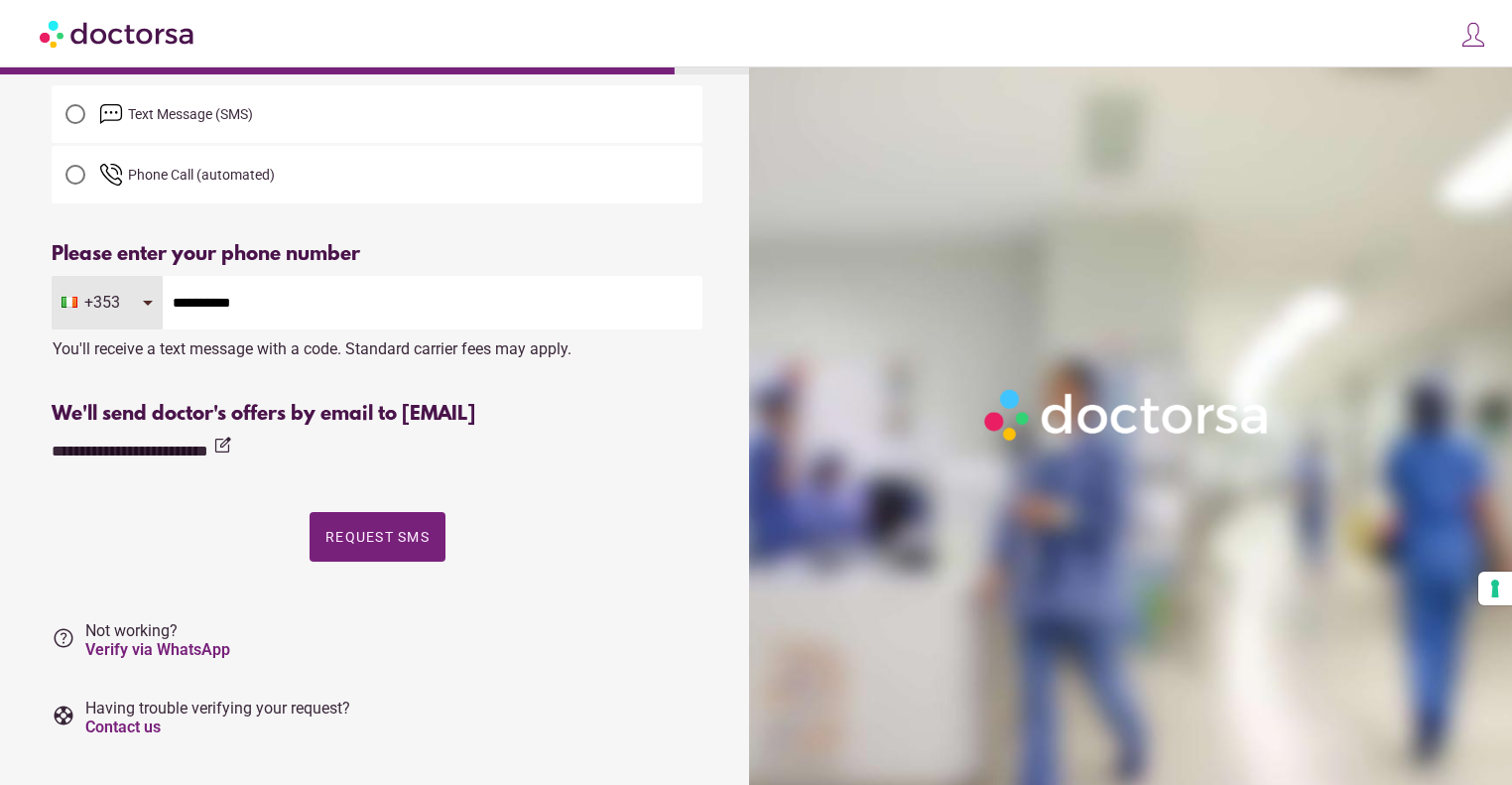 scroll, scrollTop: 158, scrollLeft: 0, axis: vertical 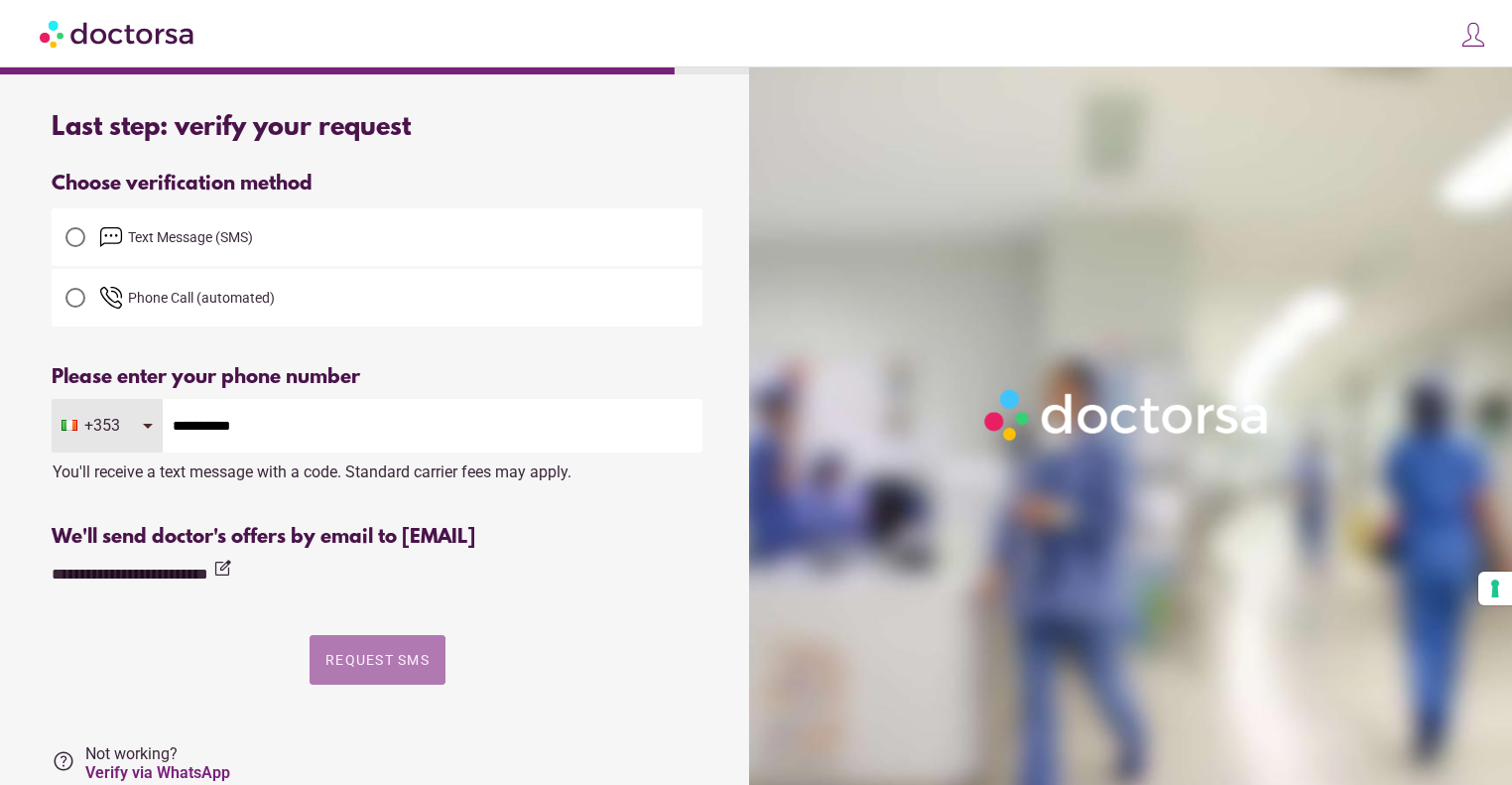 click on "Request SMS" at bounding box center (377, 660) 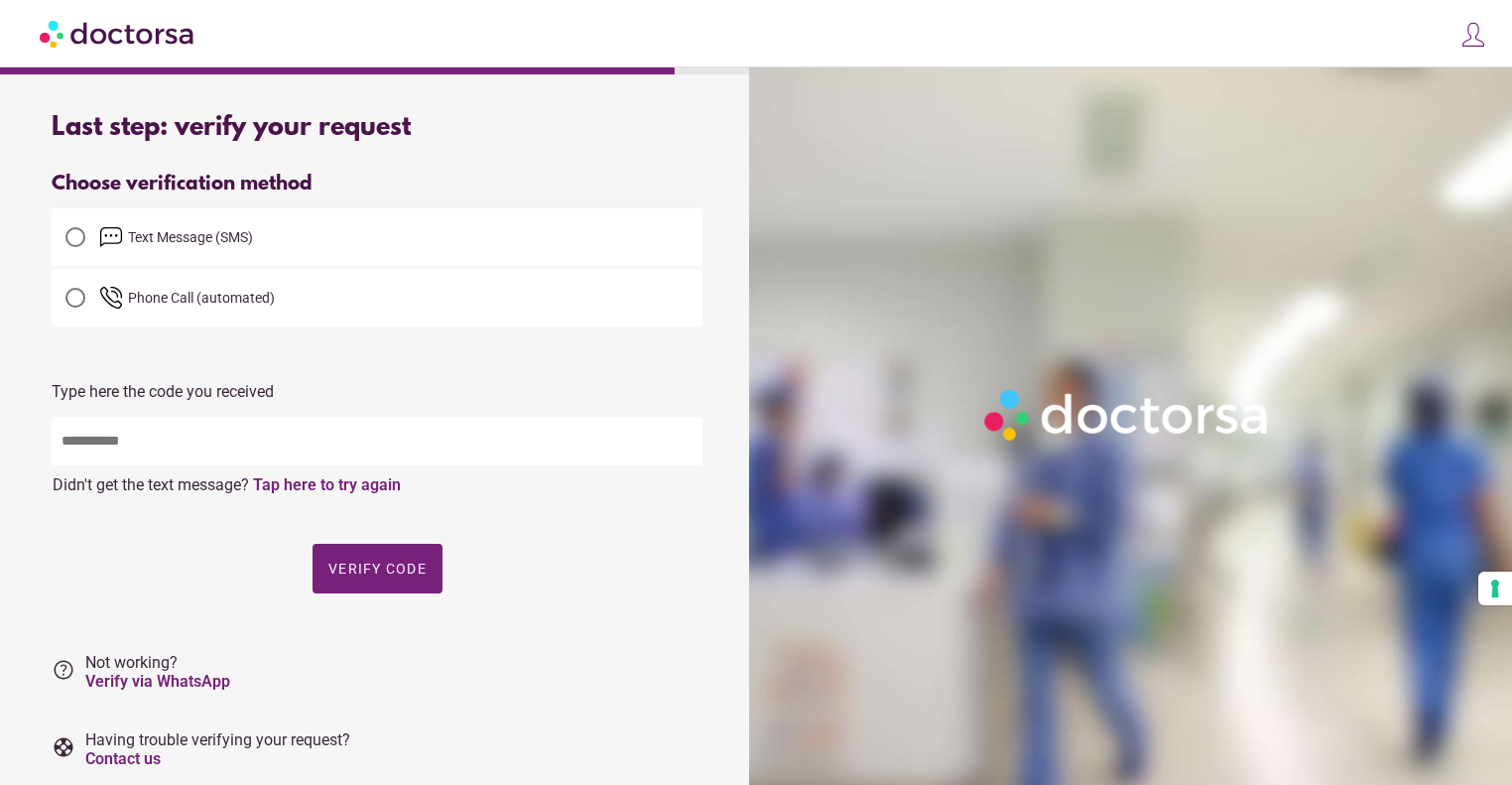 click at bounding box center (377, 441) 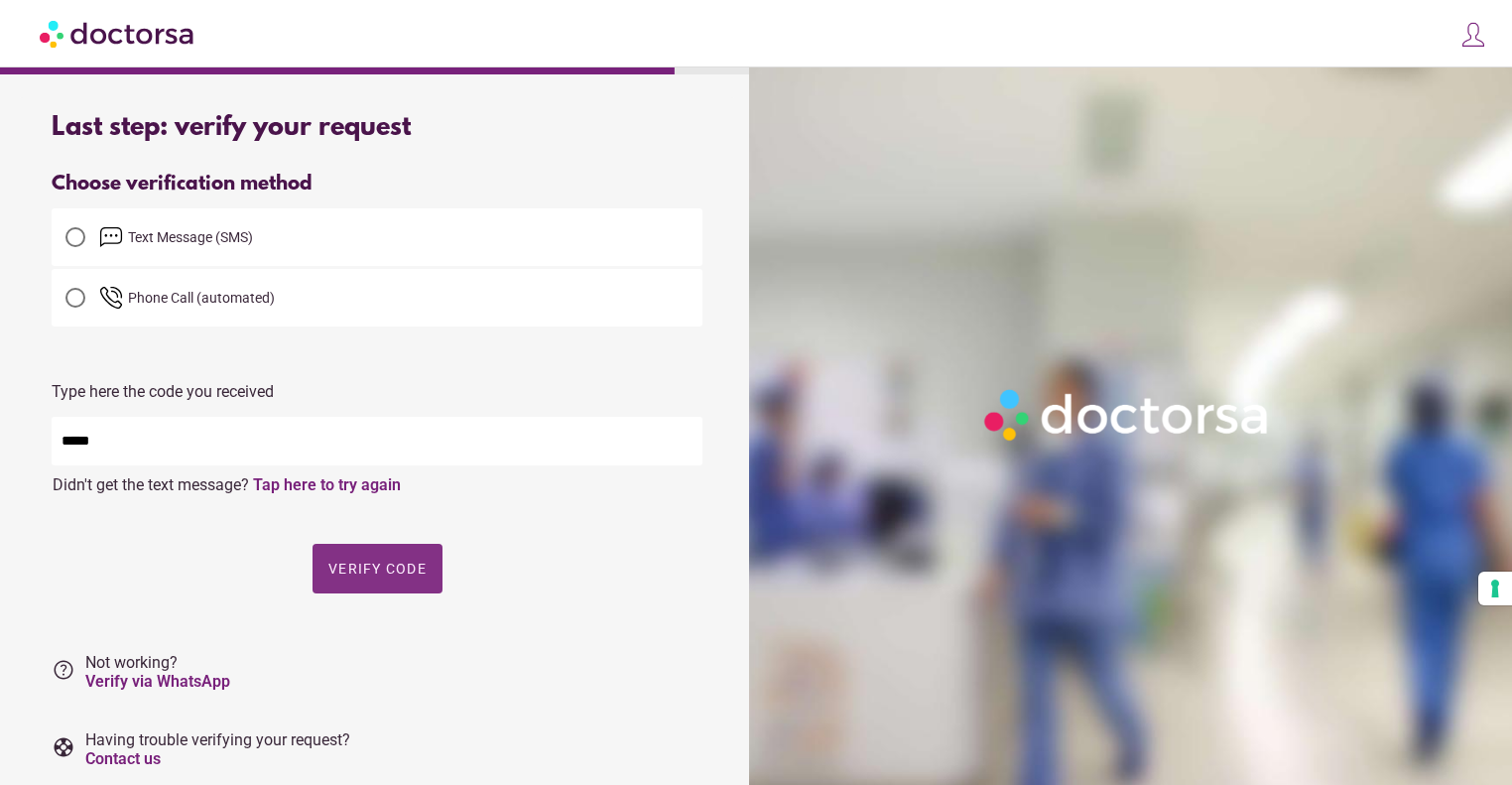 type on "*****" 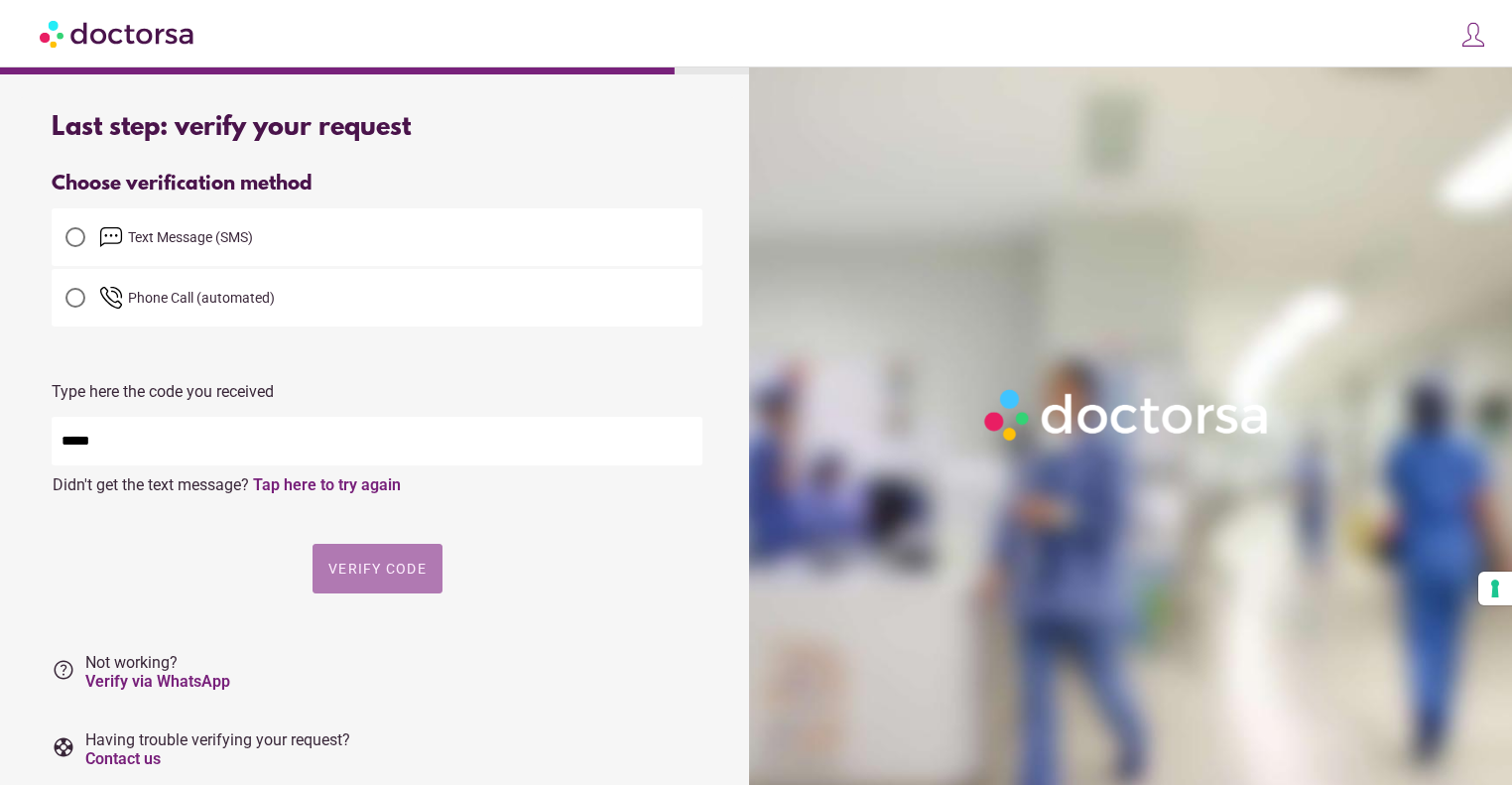 click on "Verify code" at bounding box center (377, 569) 